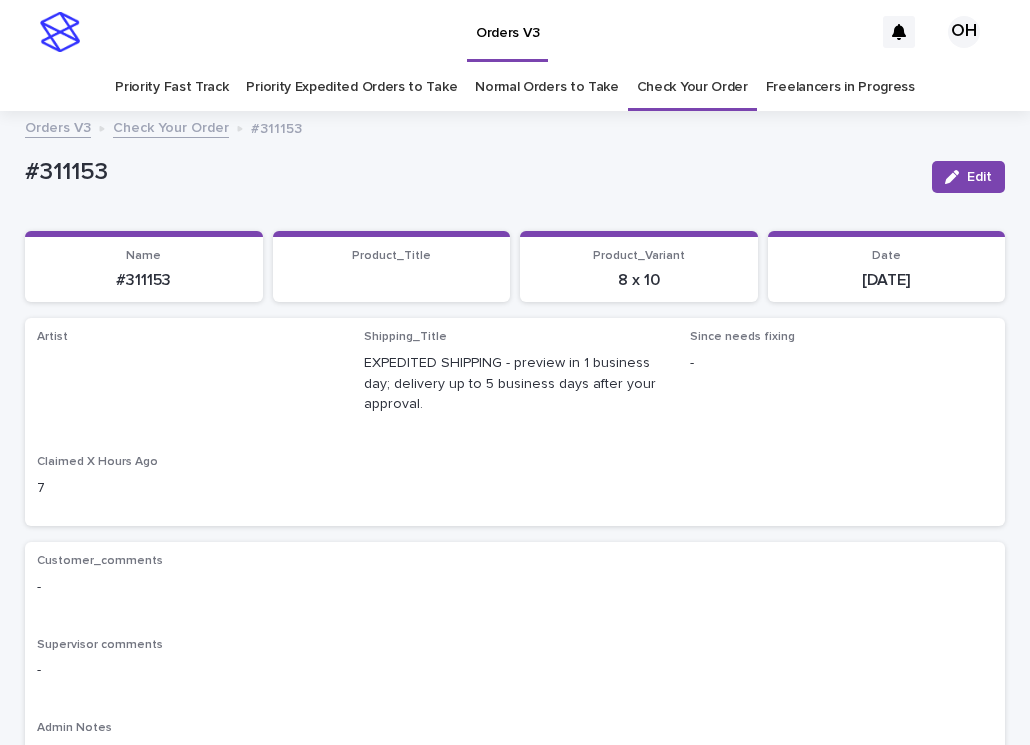 scroll, scrollTop: 0, scrollLeft: 0, axis: both 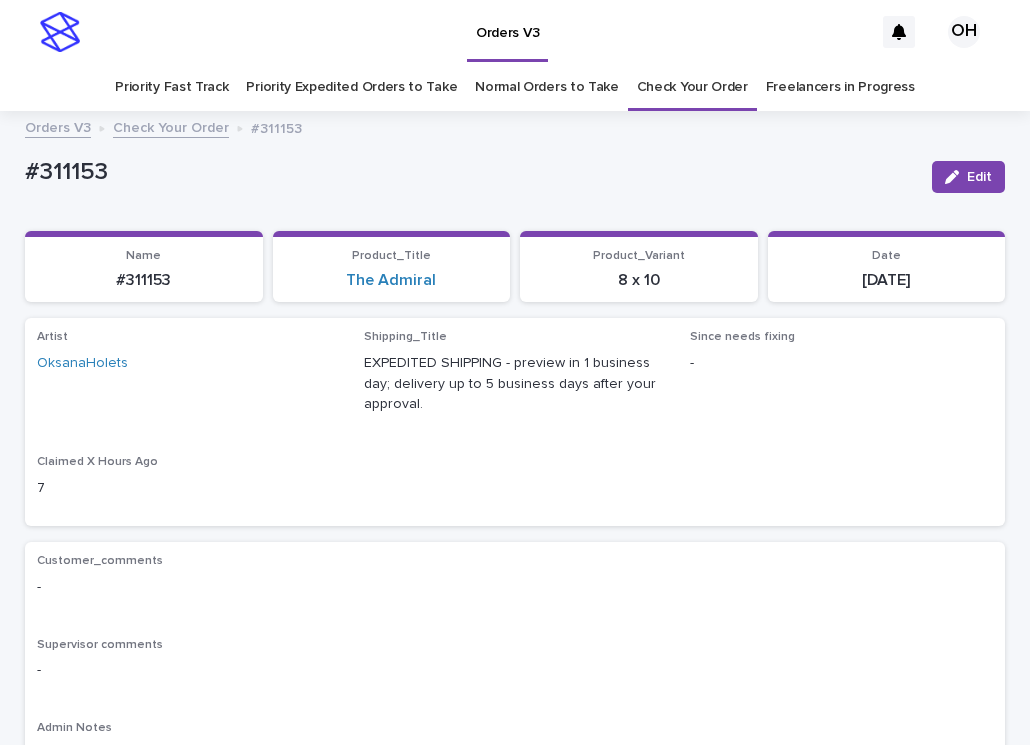 drag, startPoint x: 961, startPoint y: 175, endPoint x: 843, endPoint y: 225, distance: 128.15616 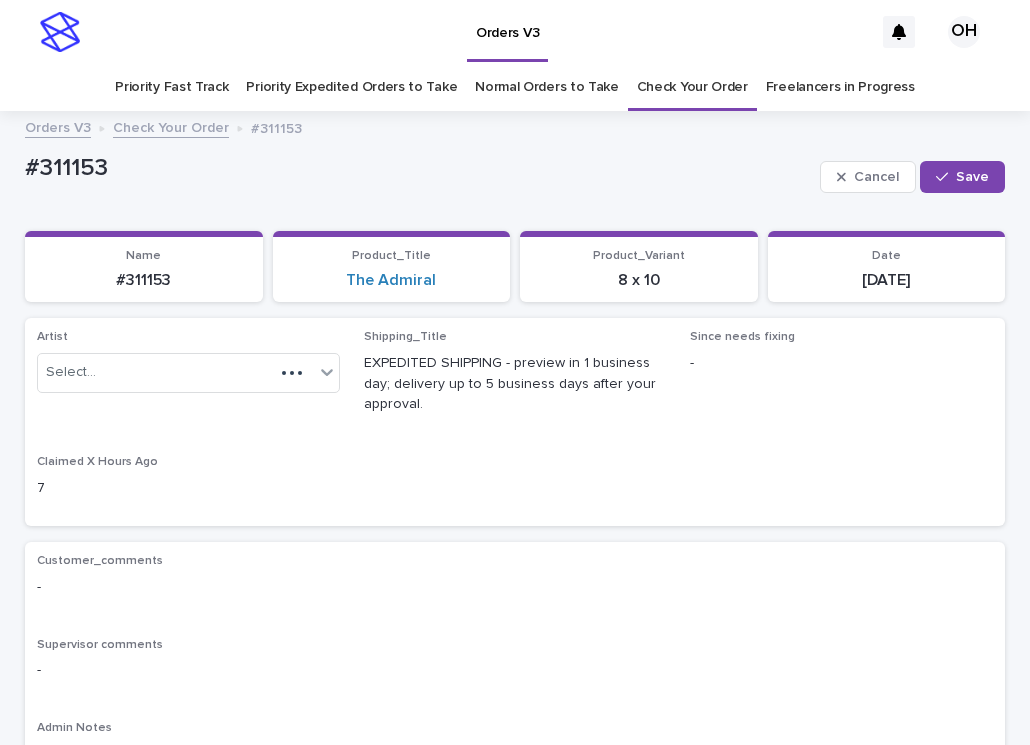 click on "Check Your Order" at bounding box center (692, 87) 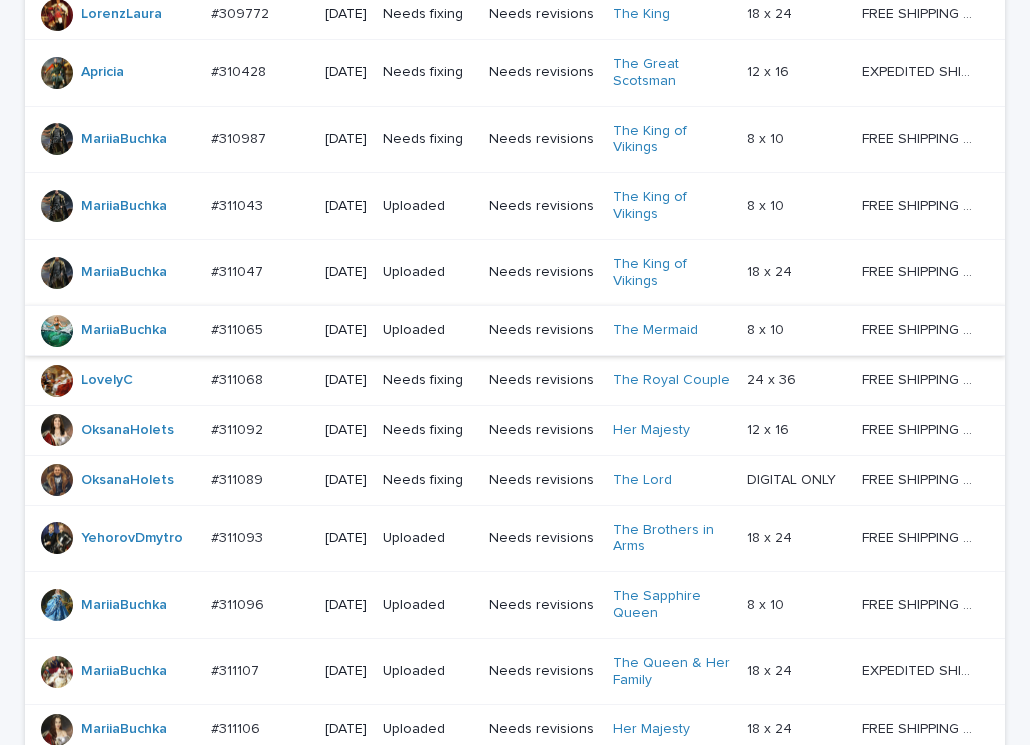 scroll, scrollTop: 600, scrollLeft: 0, axis: vertical 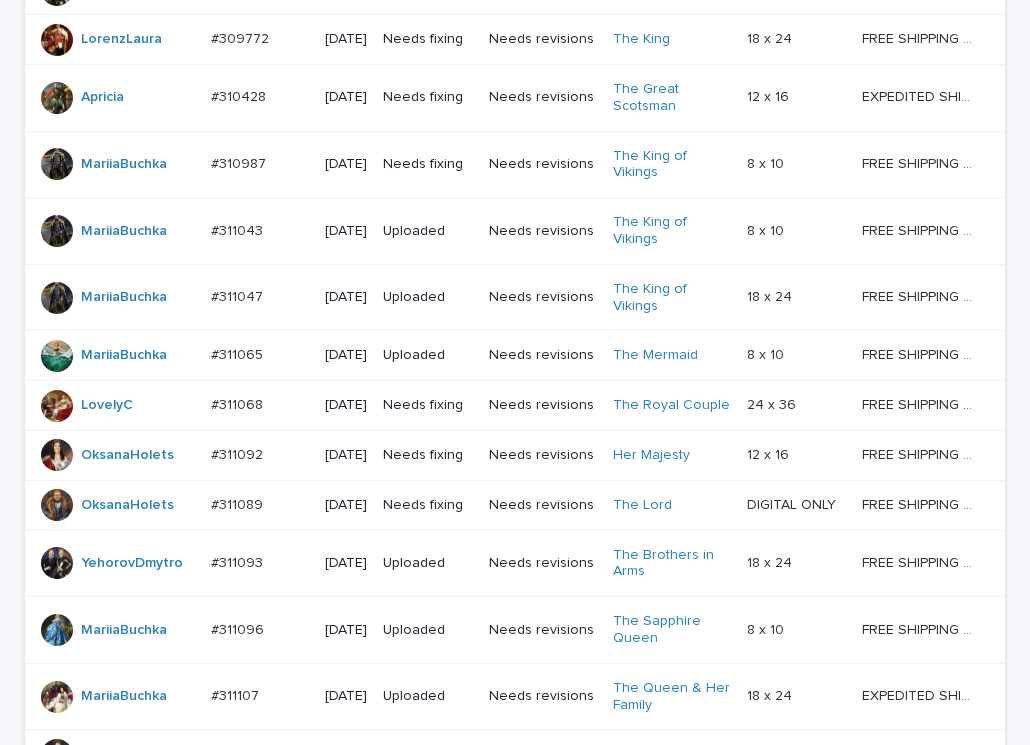 click on "#311092" at bounding box center (239, 453) 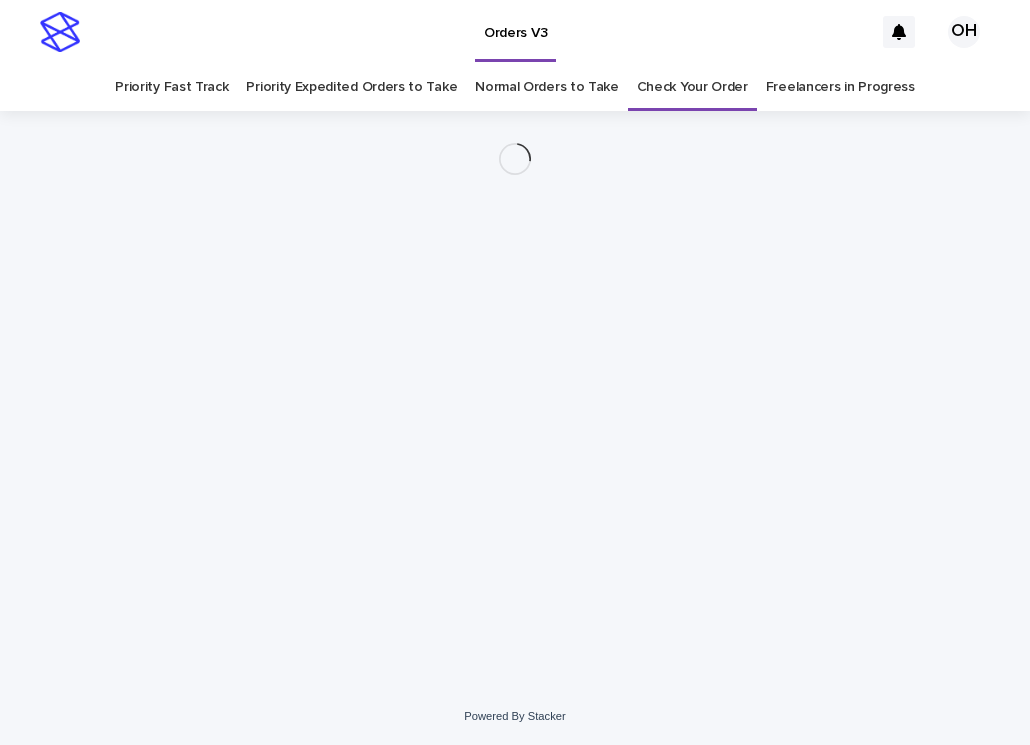 scroll, scrollTop: 0, scrollLeft: 0, axis: both 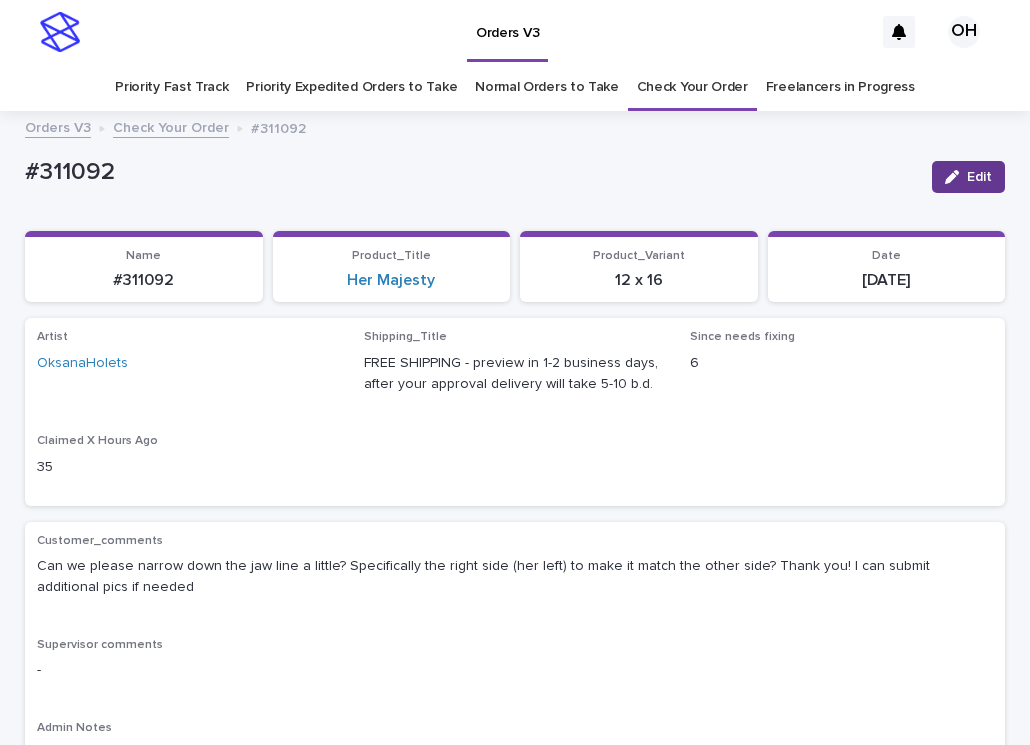 click on "Edit" at bounding box center (979, 177) 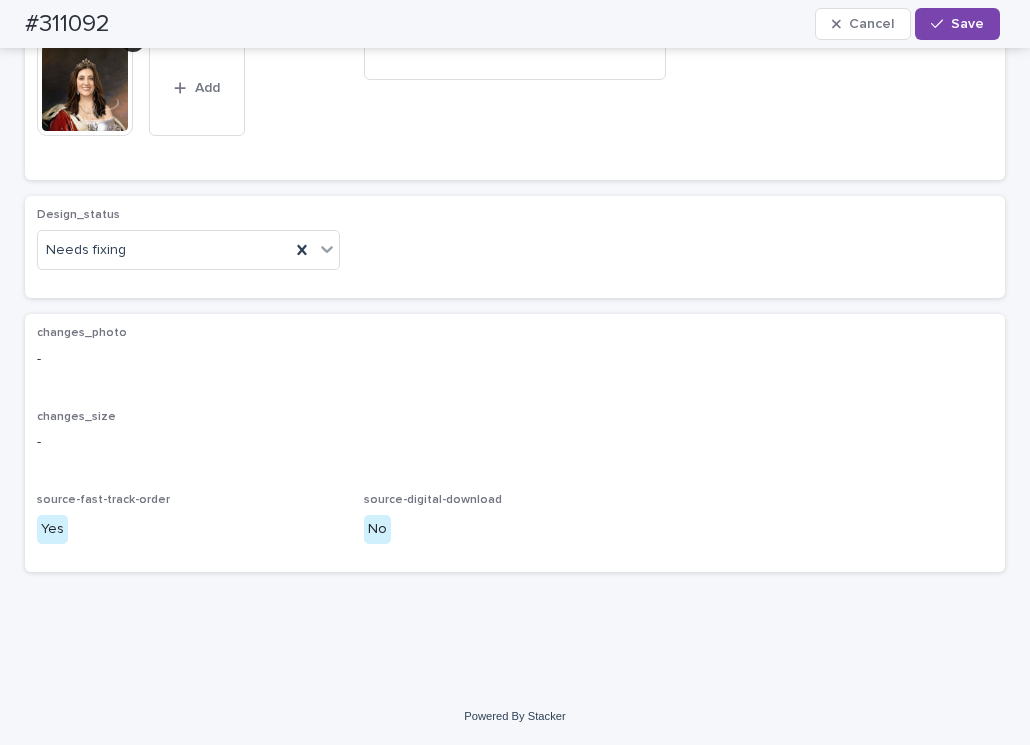 scroll, scrollTop: 1131, scrollLeft: 0, axis: vertical 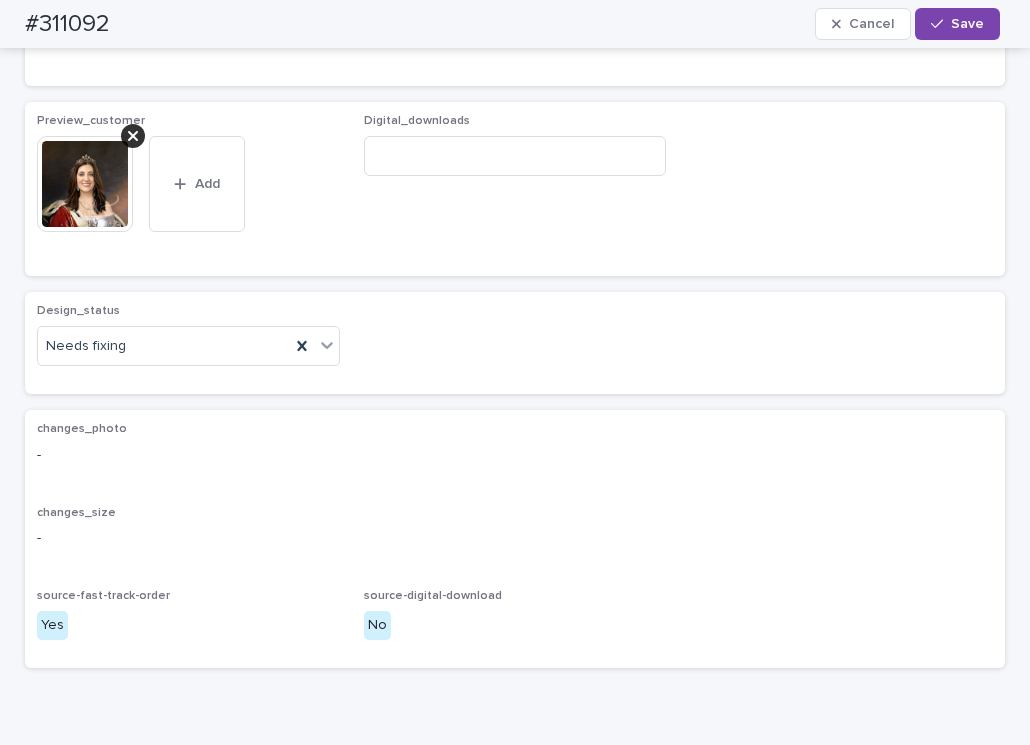 click 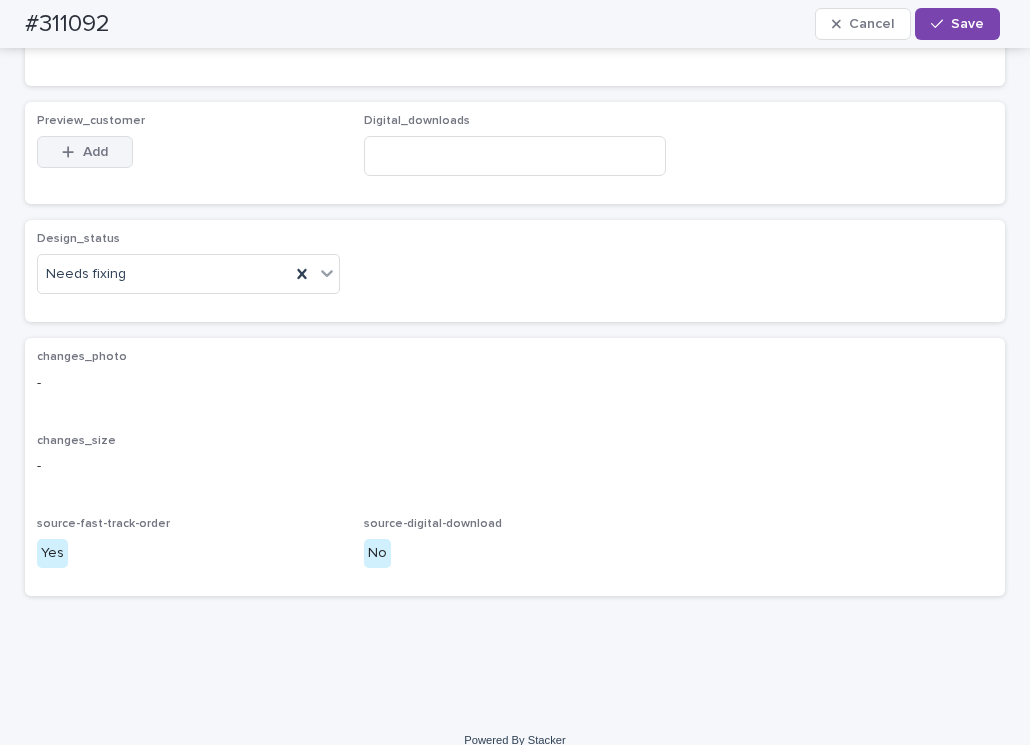 click on "Add" at bounding box center (85, 152) 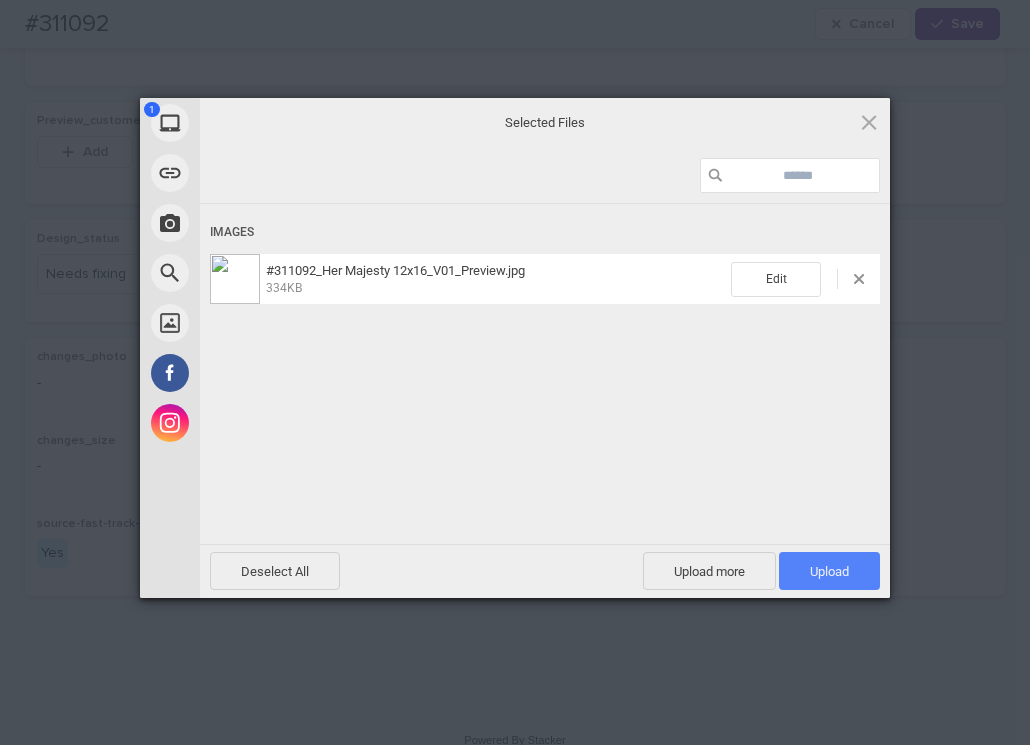 click on "Upload
1" at bounding box center (829, 571) 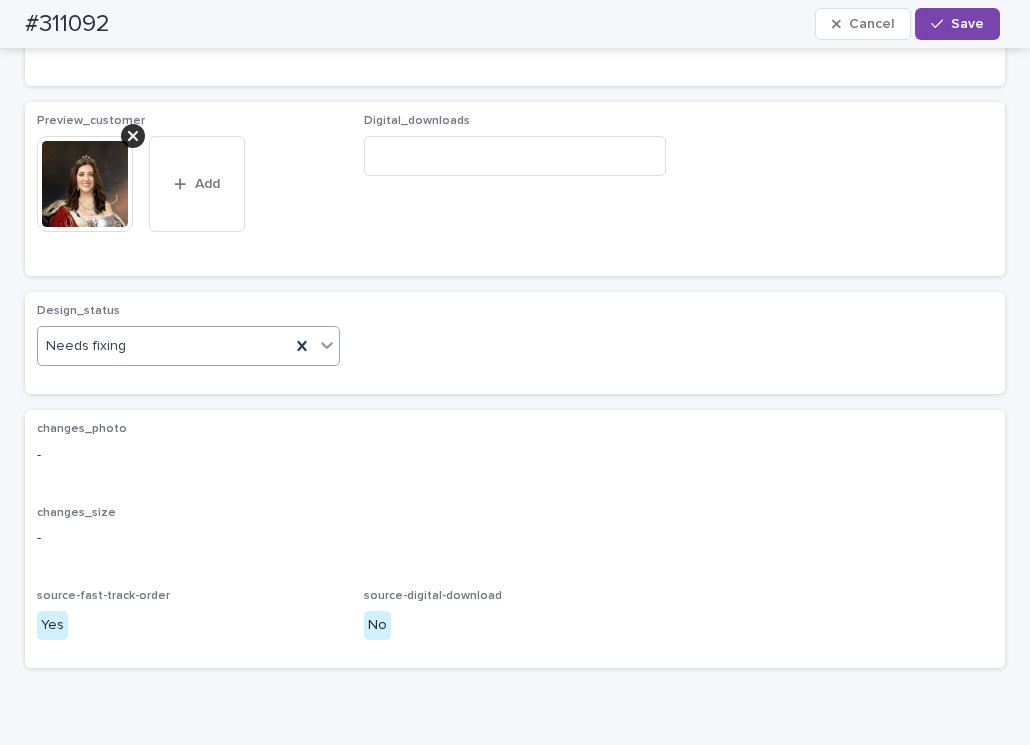 click on "Needs fixing" at bounding box center [164, 346] 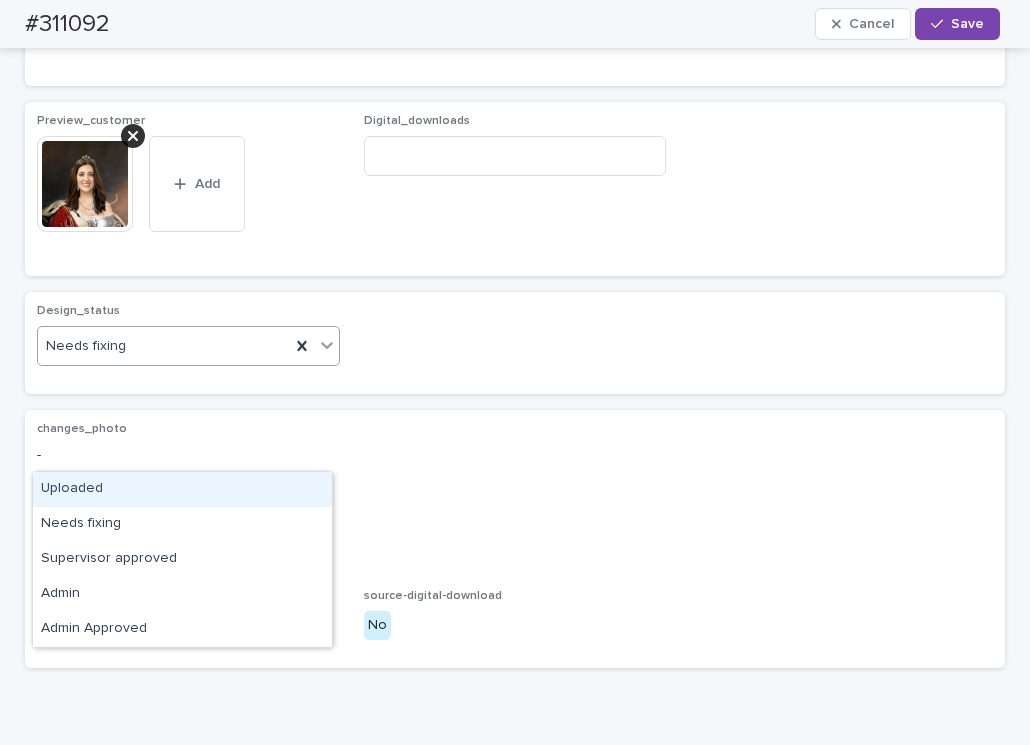 click on "Uploaded" at bounding box center (182, 489) 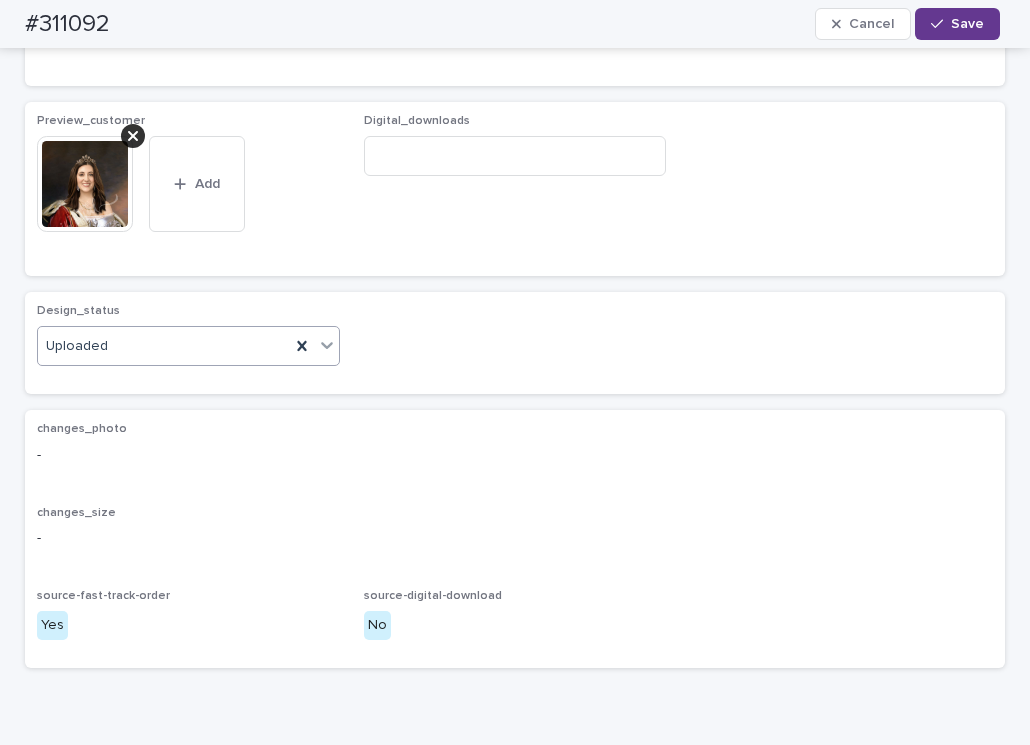 click 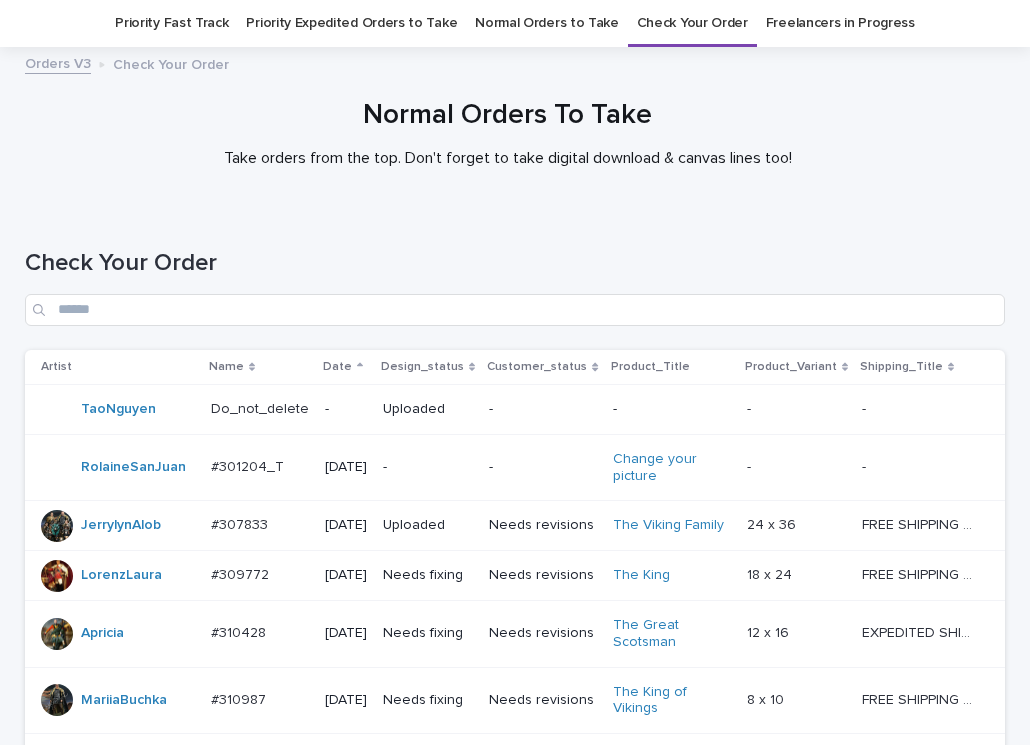 scroll, scrollTop: 664, scrollLeft: 0, axis: vertical 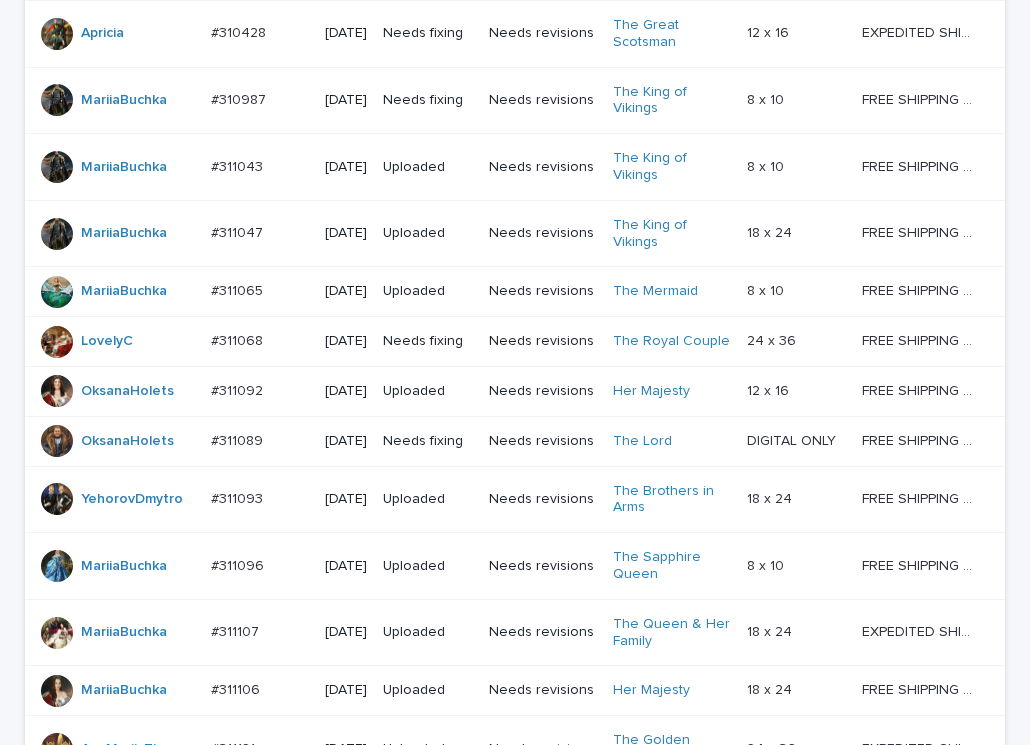 click on "#311089" at bounding box center [239, 439] 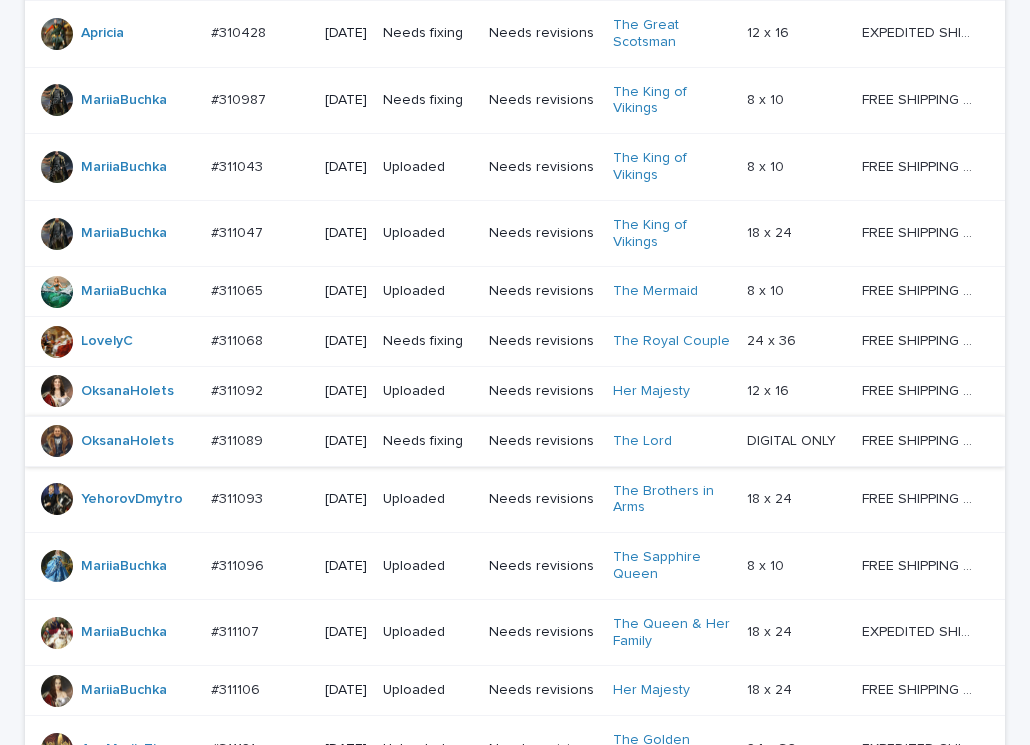 scroll, scrollTop: 0, scrollLeft: 0, axis: both 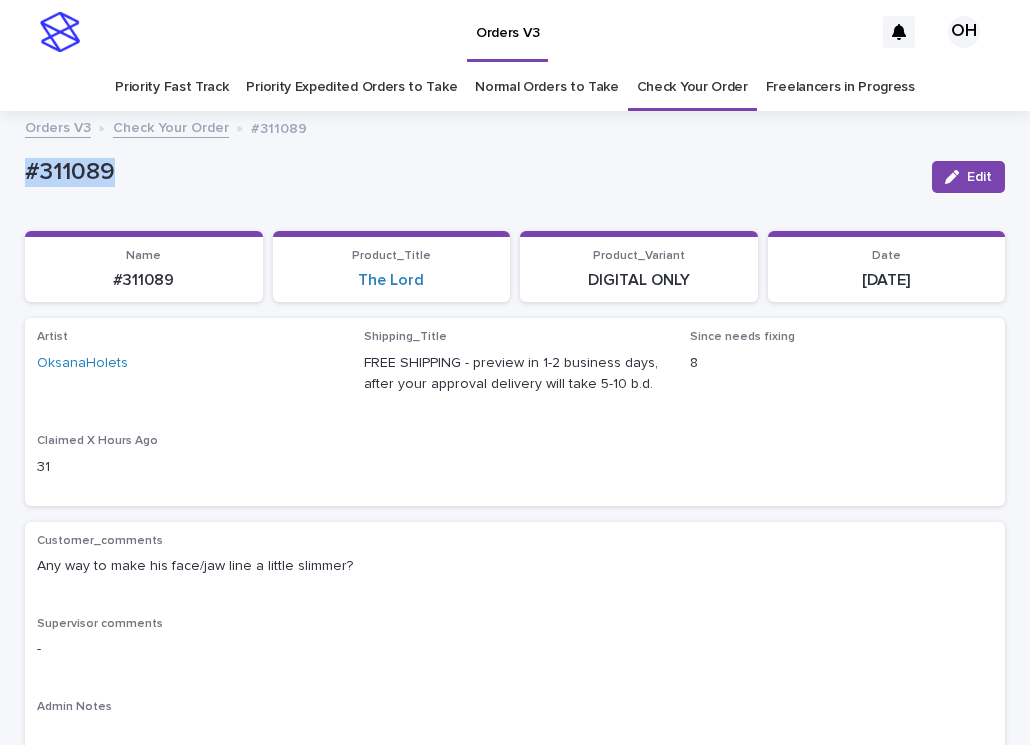 drag, startPoint x: 152, startPoint y: 180, endPoint x: 9, endPoint y: 168, distance: 143.50261 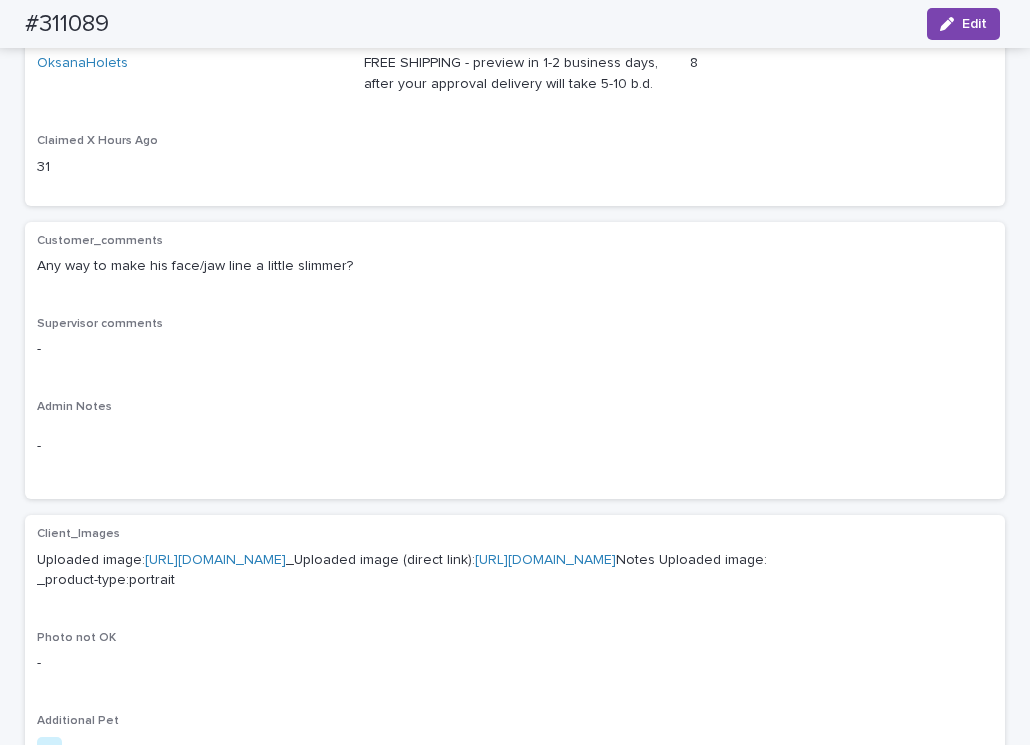 scroll, scrollTop: 0, scrollLeft: 0, axis: both 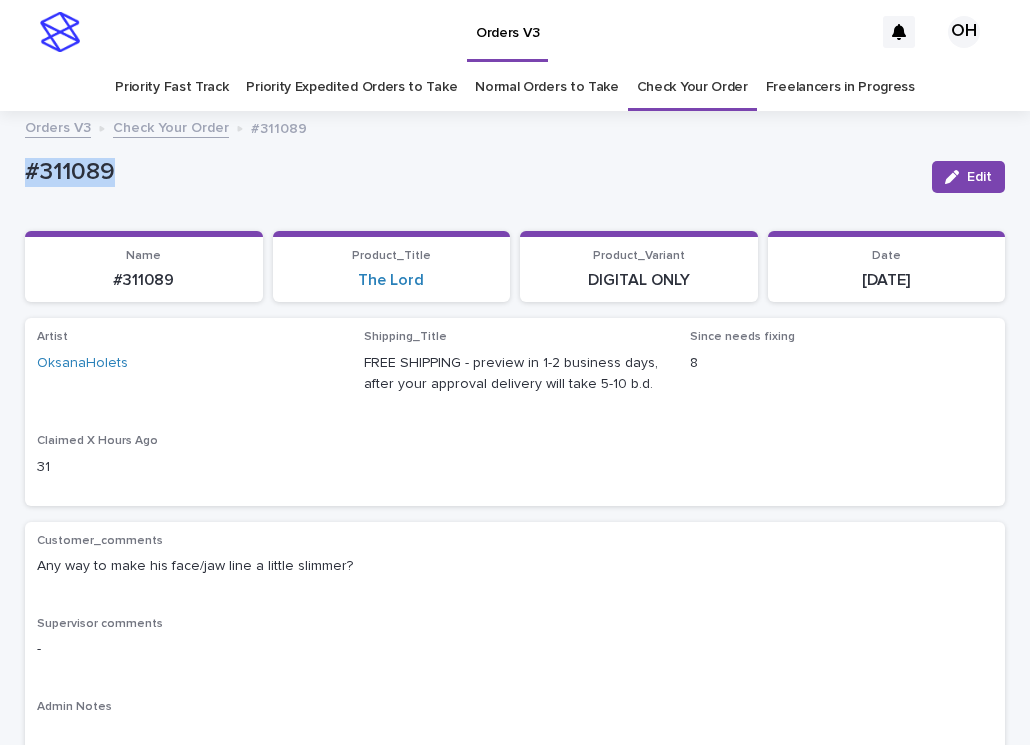 copy on "#311089" 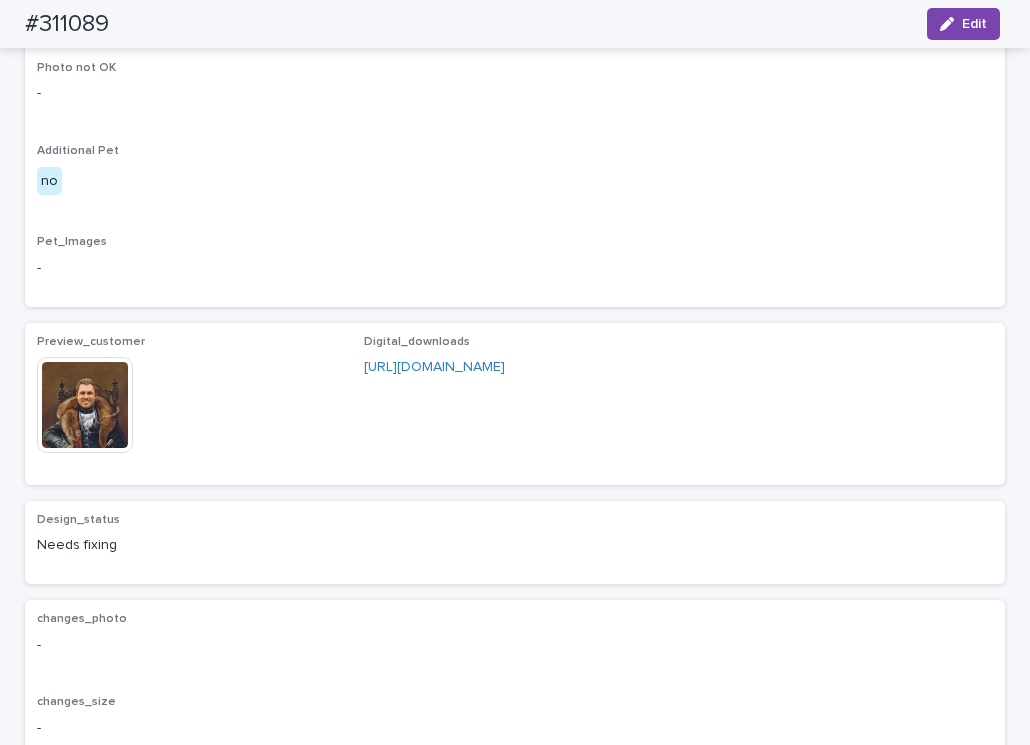 scroll, scrollTop: 859, scrollLeft: 0, axis: vertical 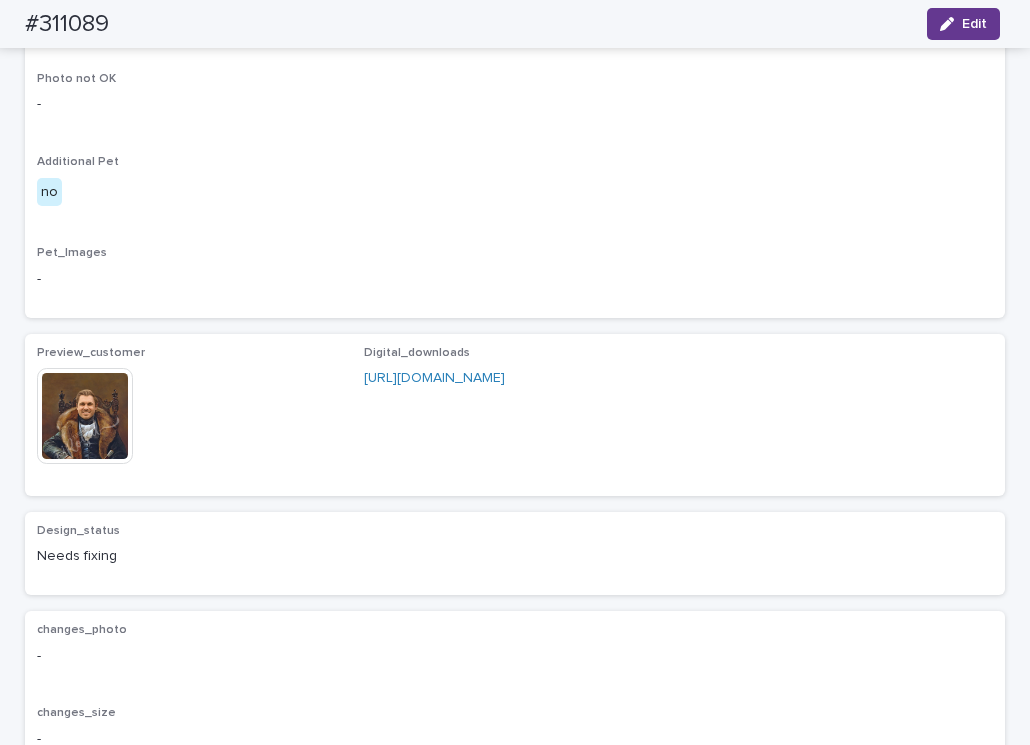 click on "Edit" at bounding box center [974, 24] 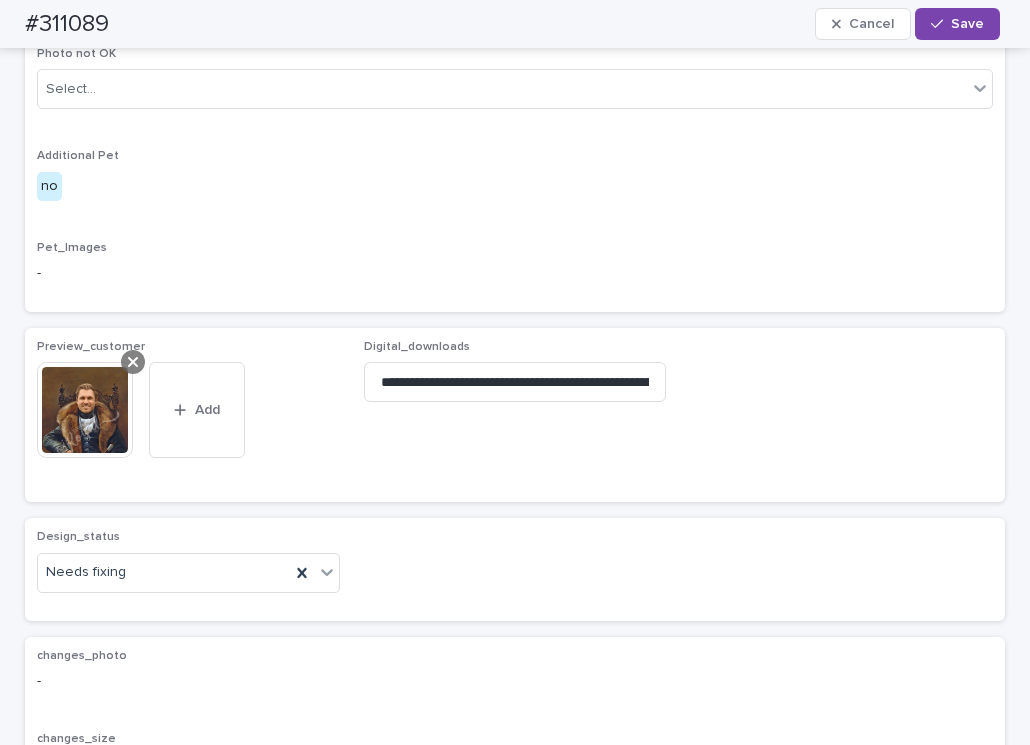 click 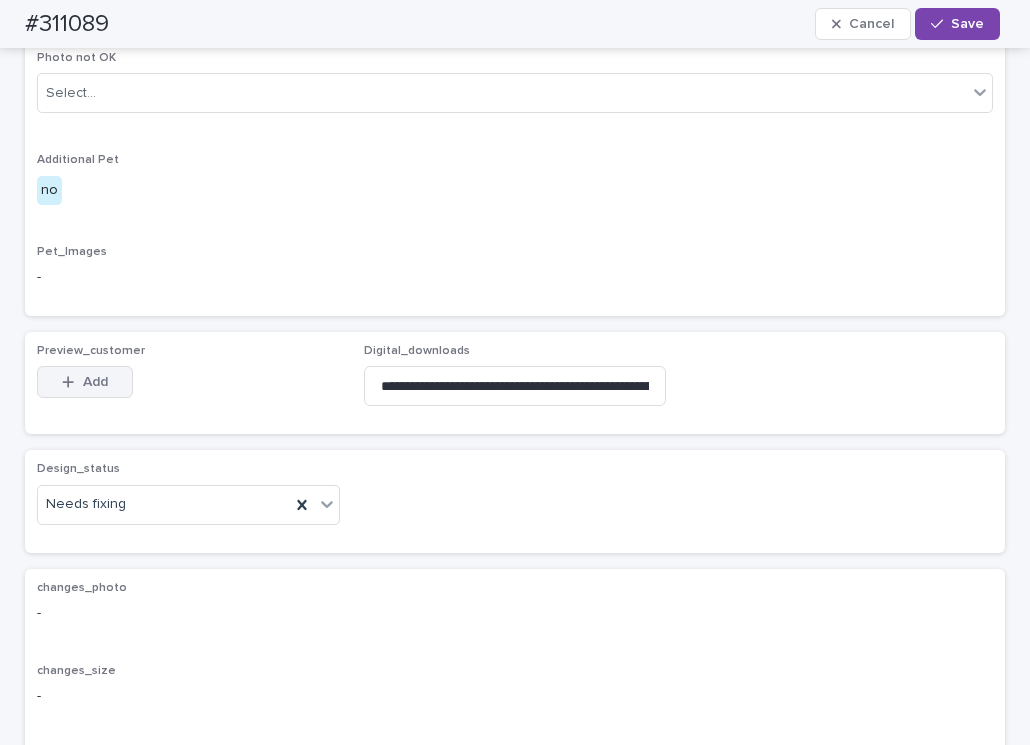 scroll, scrollTop: 848, scrollLeft: 0, axis: vertical 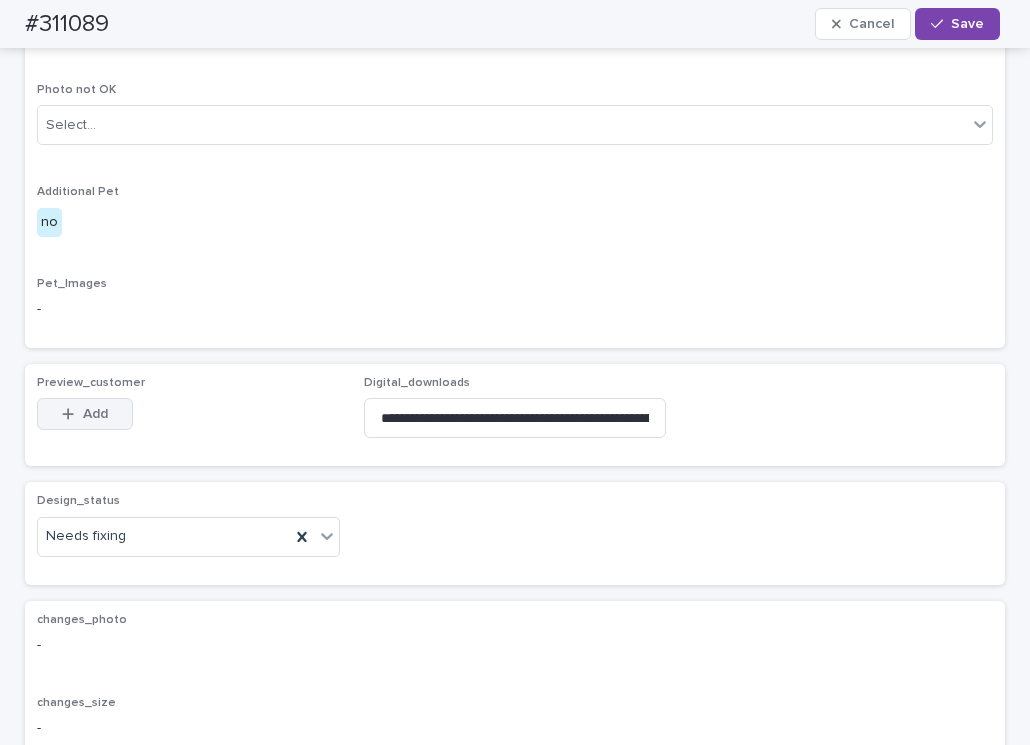 click on "Add" at bounding box center (85, 414) 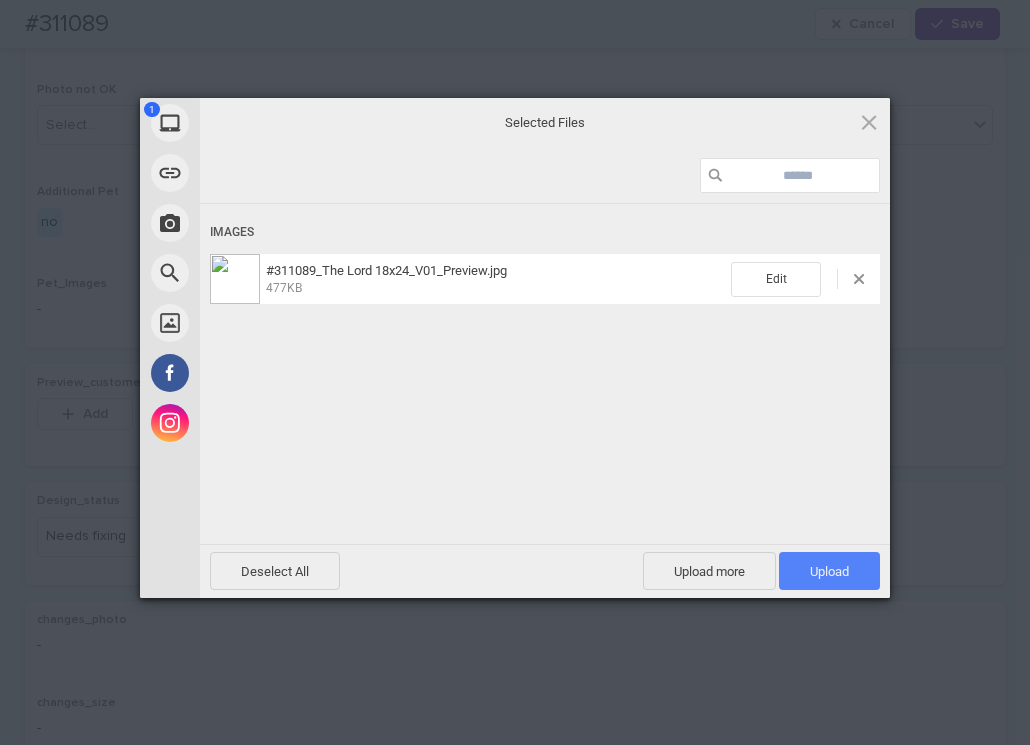 click on "Upload
1" at bounding box center (829, 571) 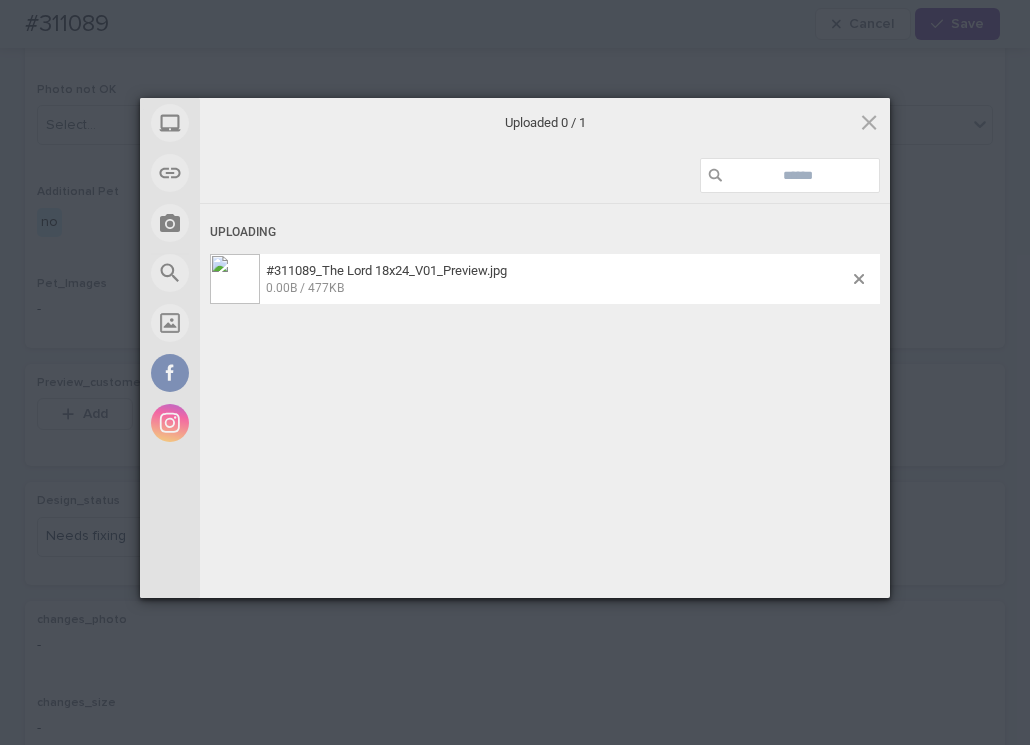 click on "My Device         Link (URL)         Take Photo         Web Search         Unsplash         Facebook         Instagram
Uploaded 0 / 1
Uploading
#311089_The Lord 18x24_V01_Preview.jpg
0.00B /
477KB
Deselect All
Upload more
Upload
0
Powered by   Filestack" at bounding box center (515, 372) 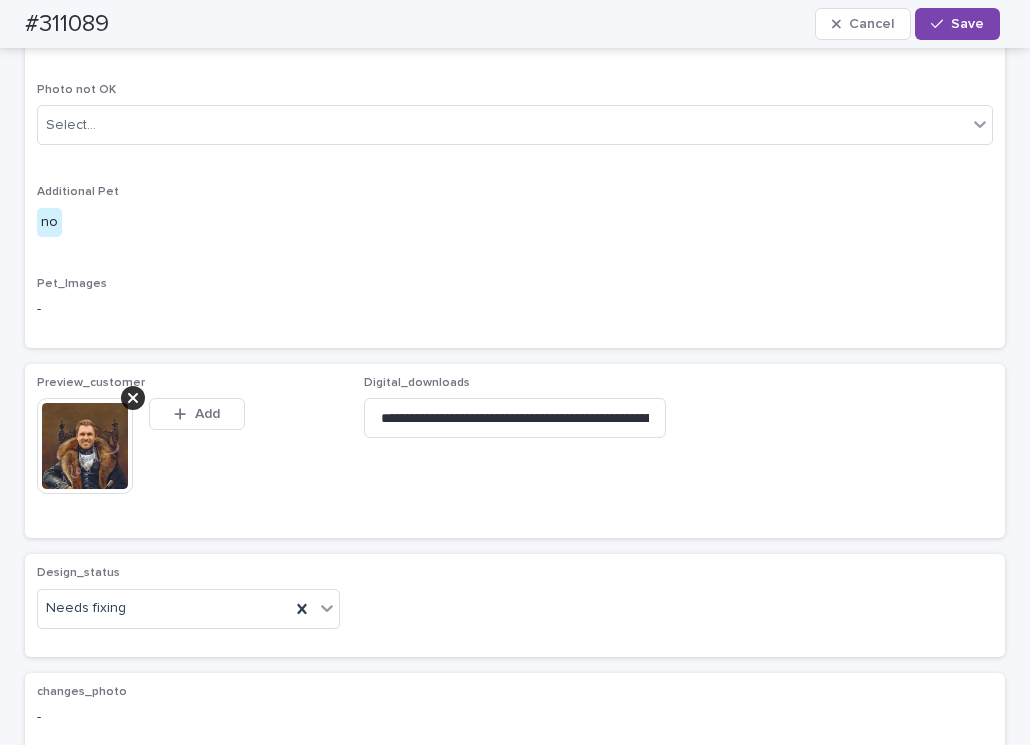 scroll, scrollTop: 884, scrollLeft: 0, axis: vertical 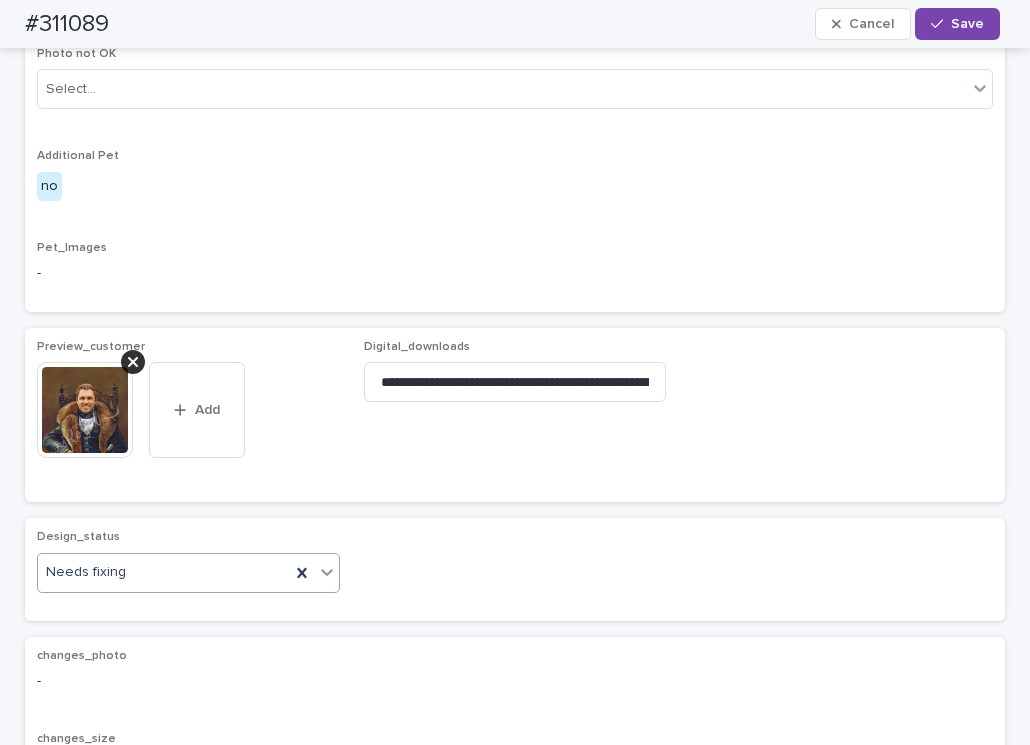 click on "Needs fixing" at bounding box center (164, 572) 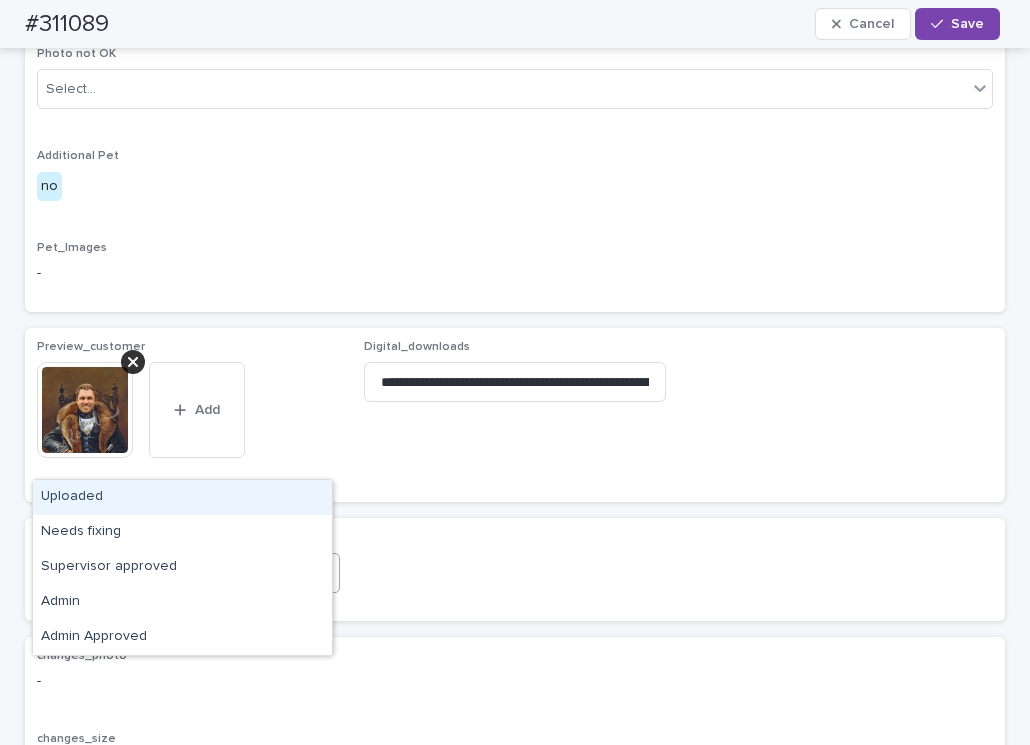 click on "Uploaded" at bounding box center [182, 497] 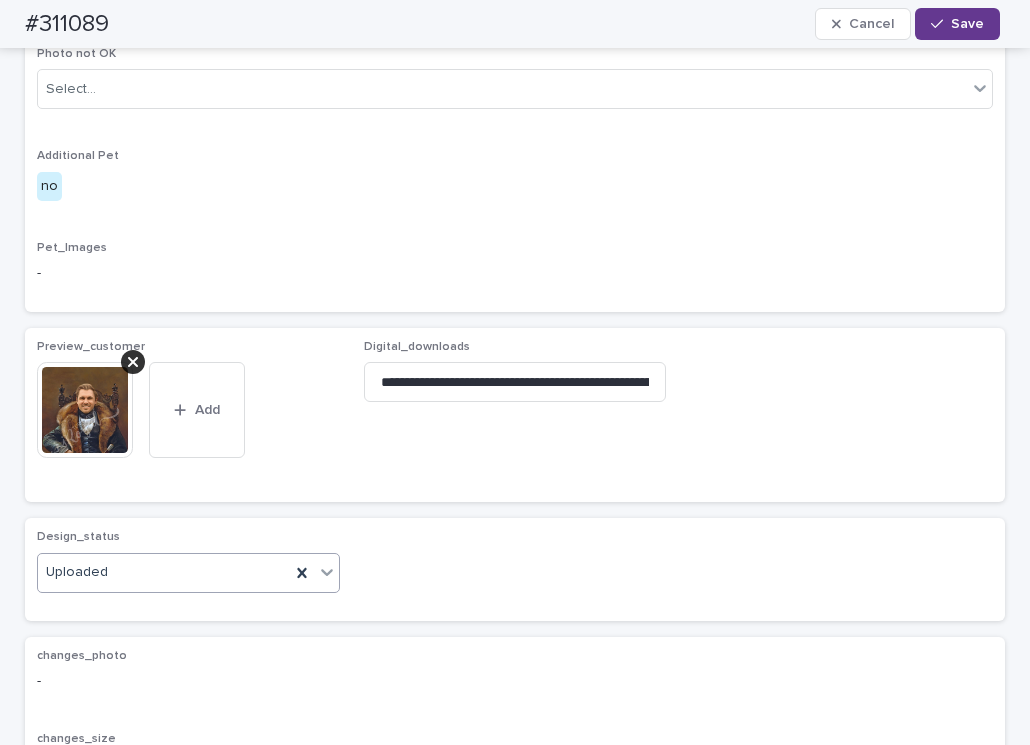 click on "Save" at bounding box center (967, 24) 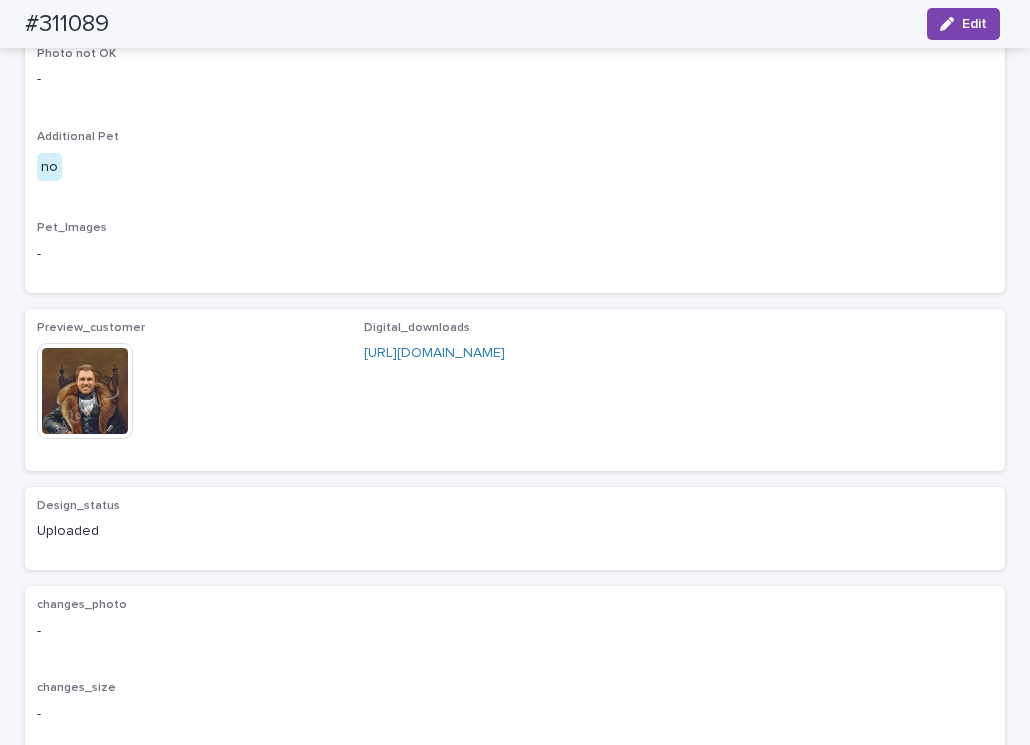 scroll, scrollTop: 859, scrollLeft: 0, axis: vertical 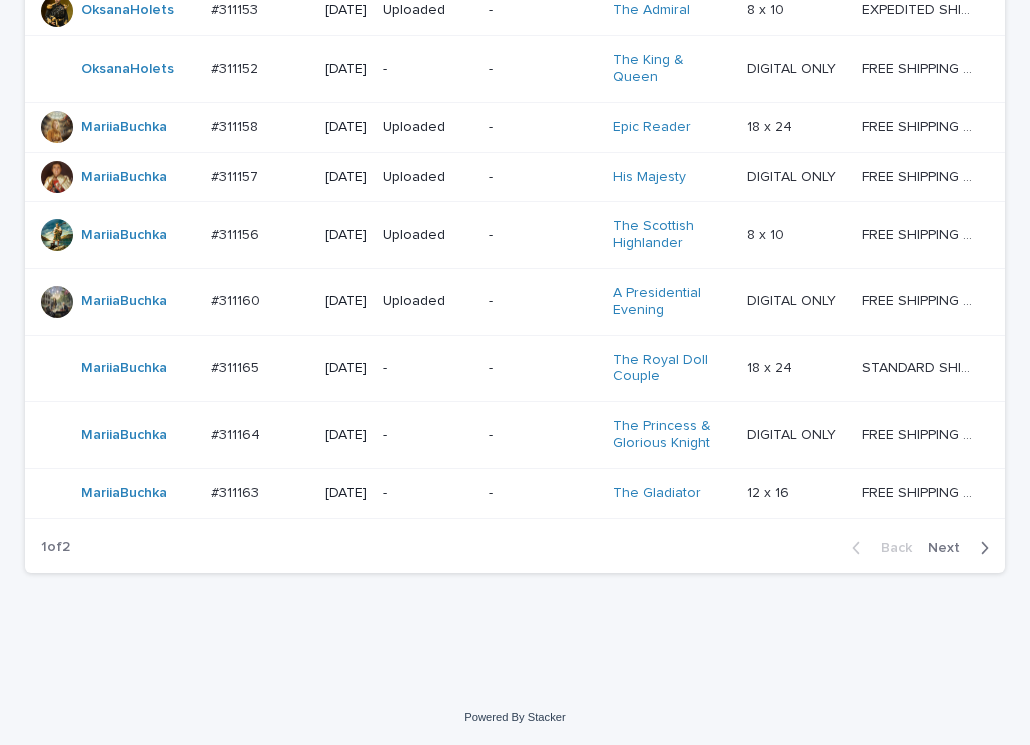 click on "#311152" at bounding box center [236, 67] 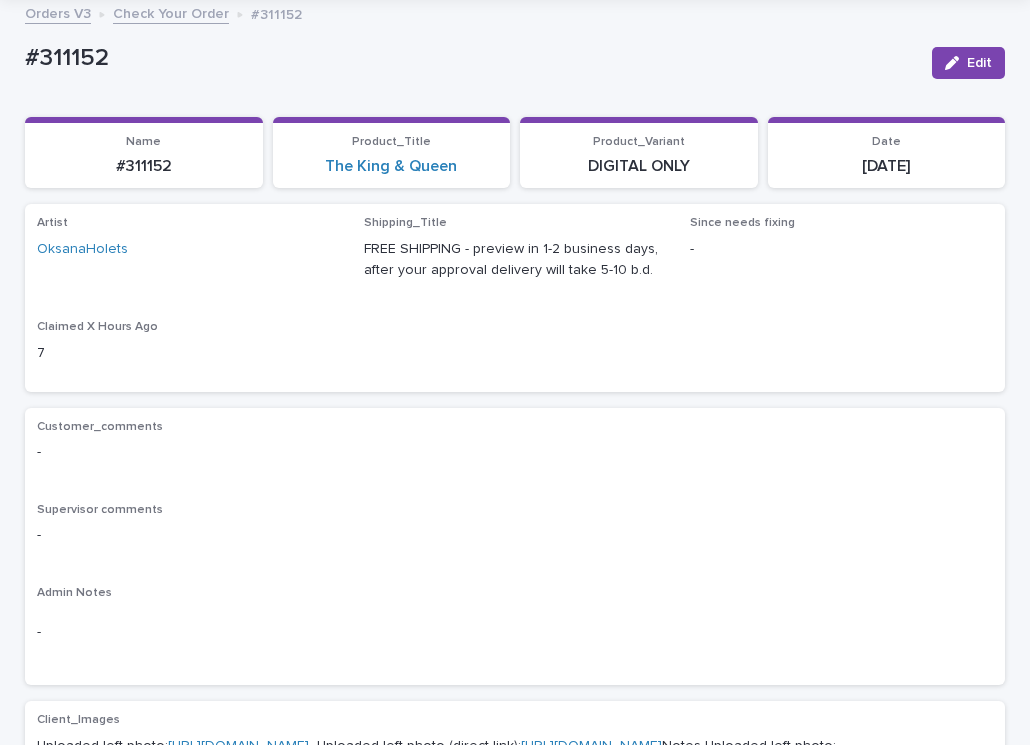 scroll, scrollTop: 600, scrollLeft: 0, axis: vertical 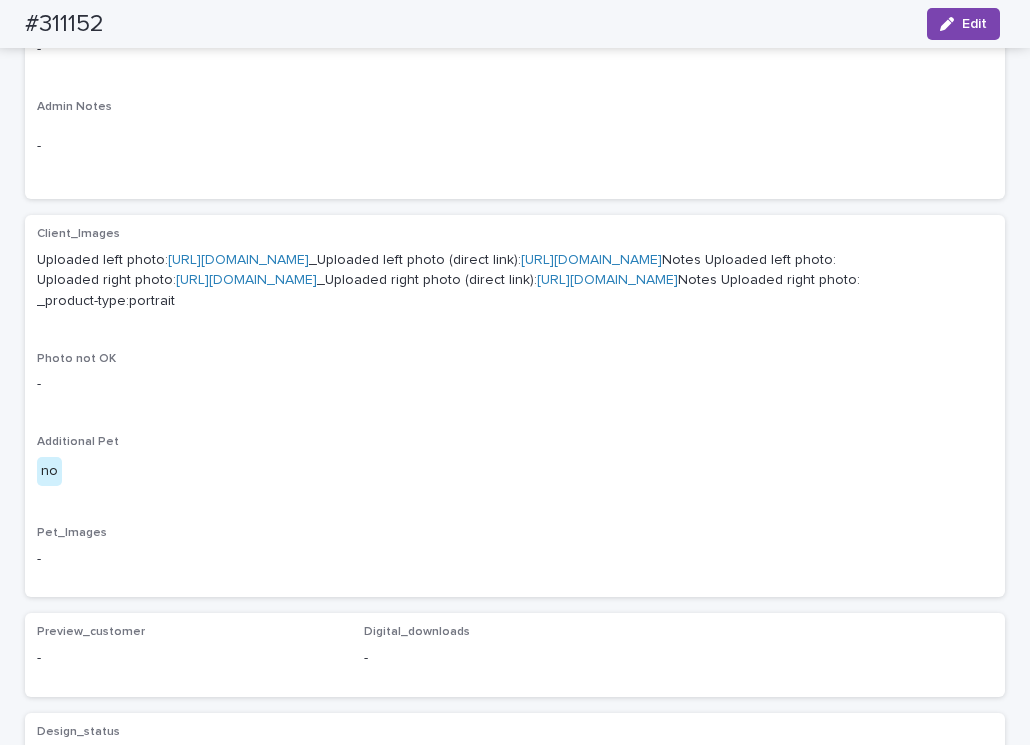 click on "[URL][DOMAIN_NAME]" at bounding box center [238, 260] 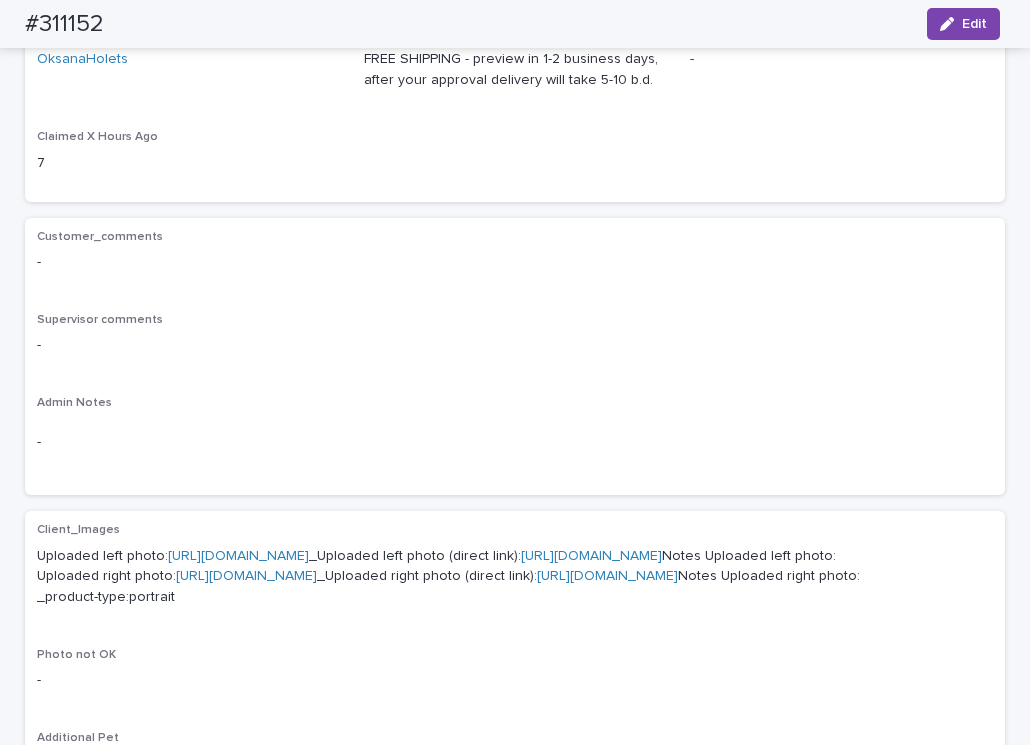 scroll, scrollTop: 300, scrollLeft: 0, axis: vertical 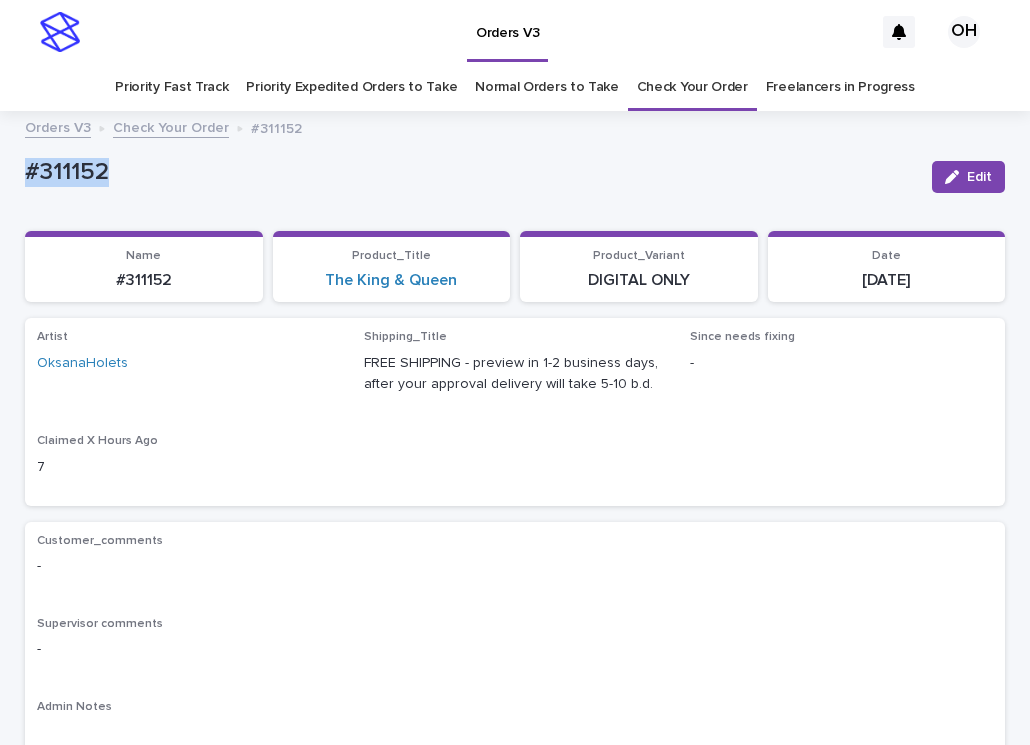 drag, startPoint x: 132, startPoint y: 164, endPoint x: -10, endPoint y: 160, distance: 142.05632 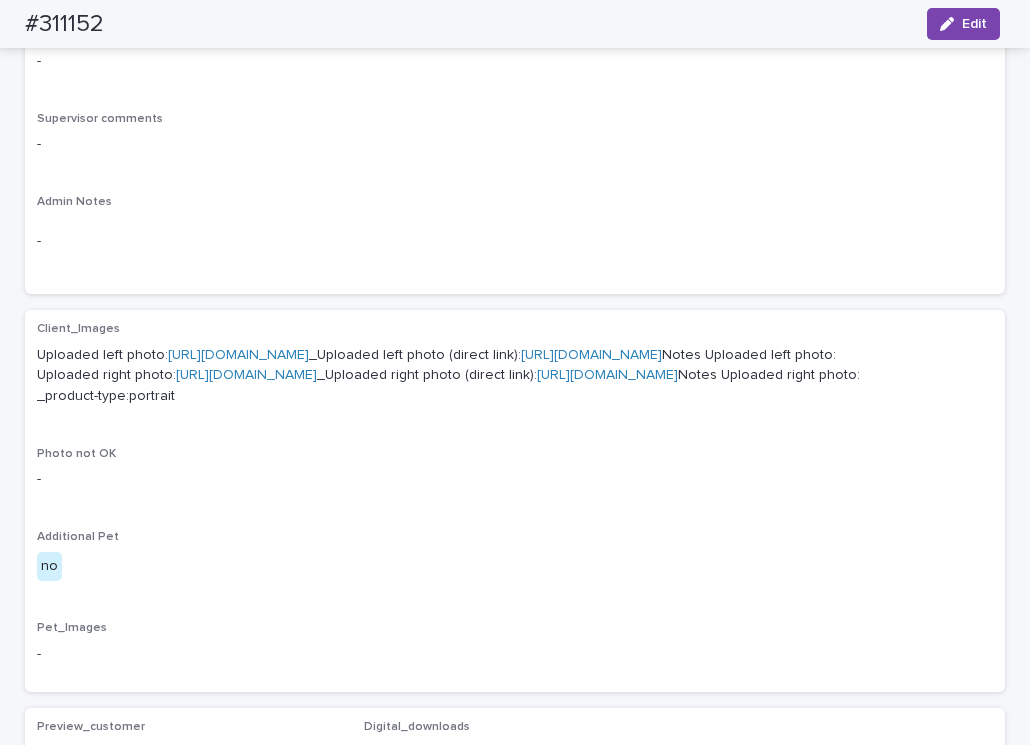 scroll, scrollTop: 500, scrollLeft: 0, axis: vertical 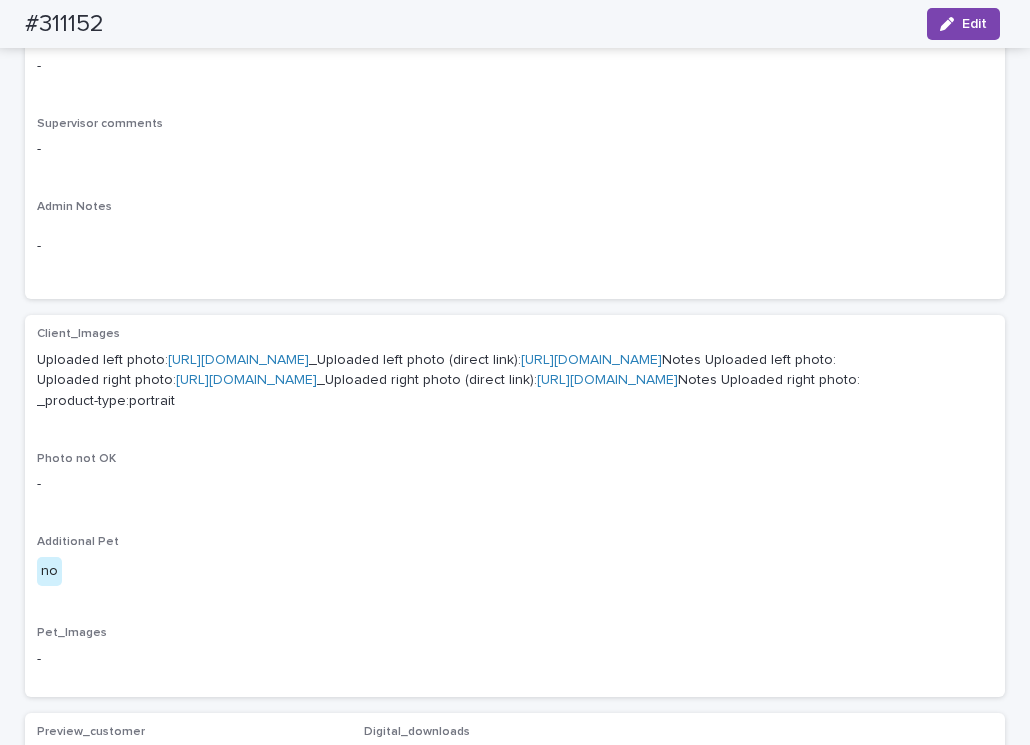 click on "[URL][DOMAIN_NAME]" at bounding box center (246, 380) 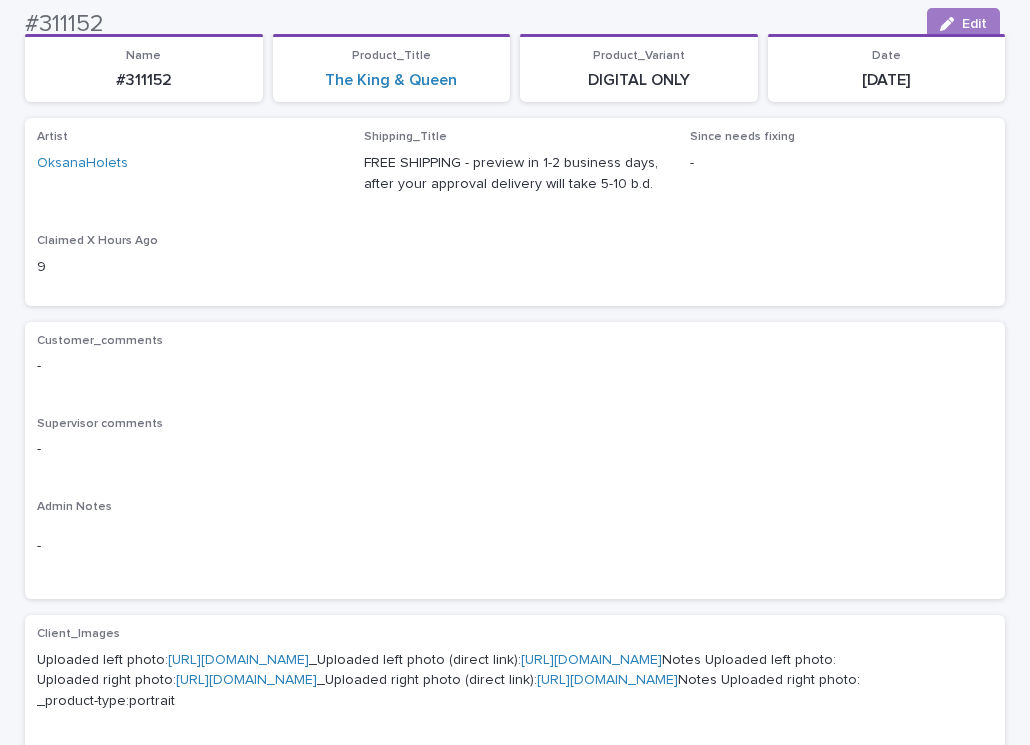 scroll, scrollTop: 0, scrollLeft: 0, axis: both 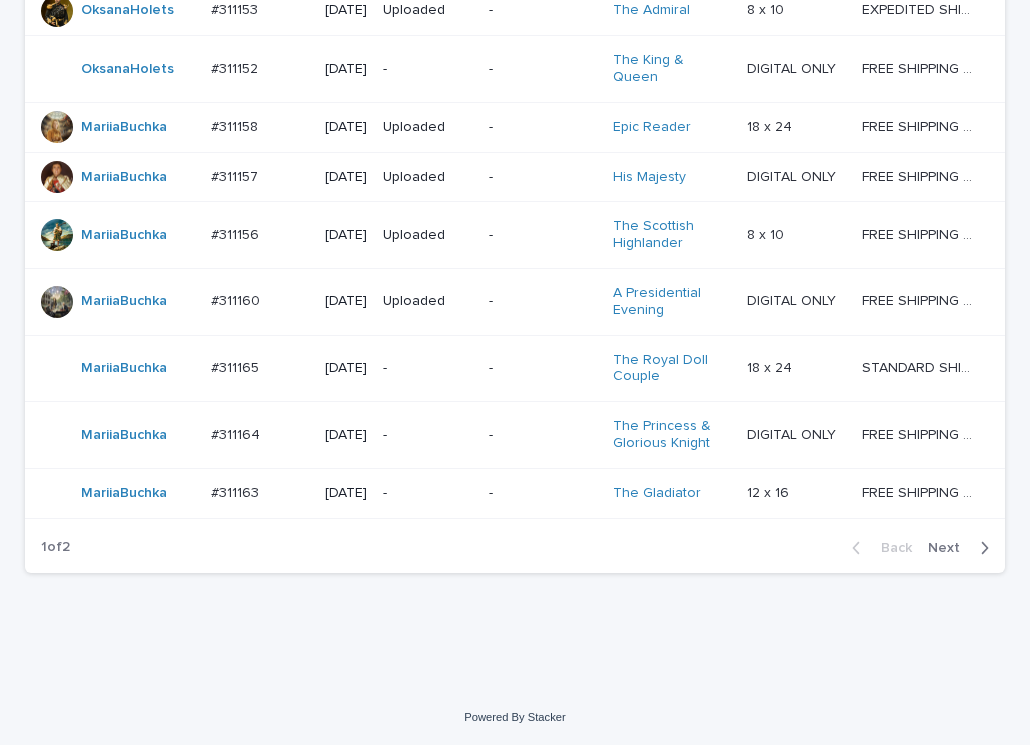 click on "Next" at bounding box center [950, 548] 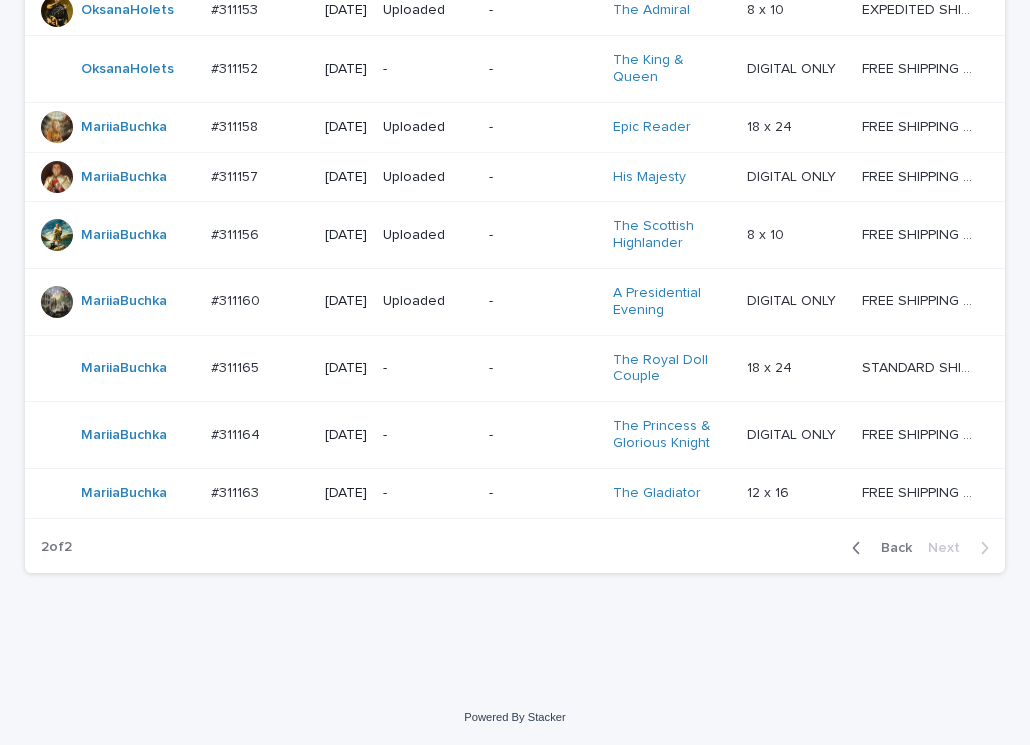 scroll, scrollTop: 97, scrollLeft: 0, axis: vertical 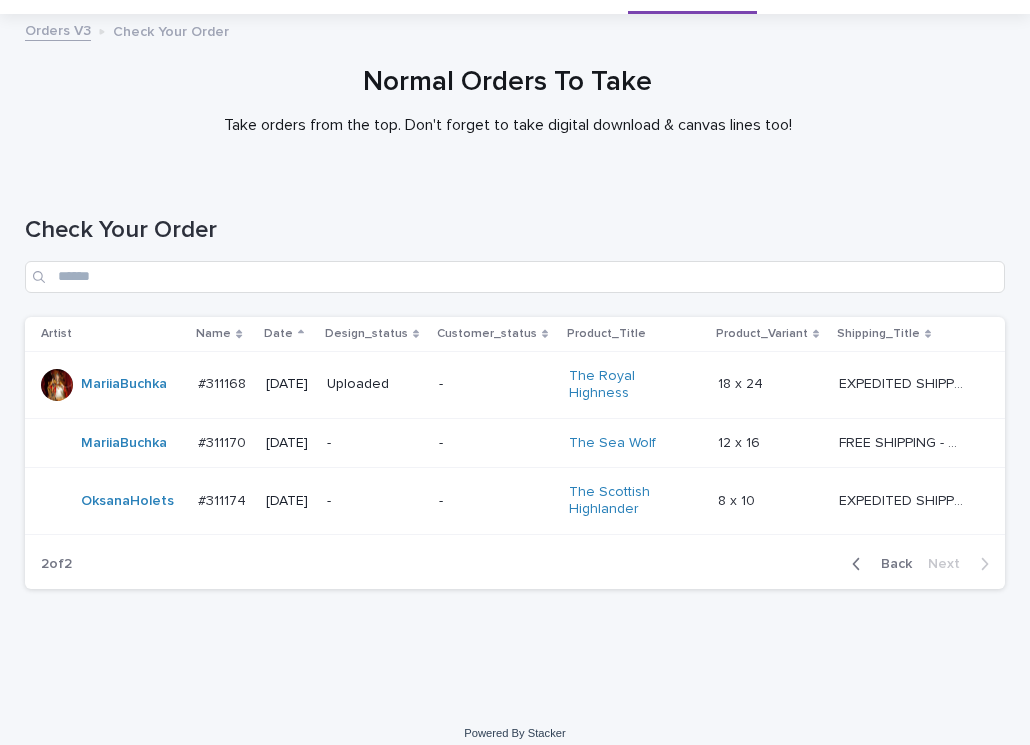click on "#311174" at bounding box center [224, 499] 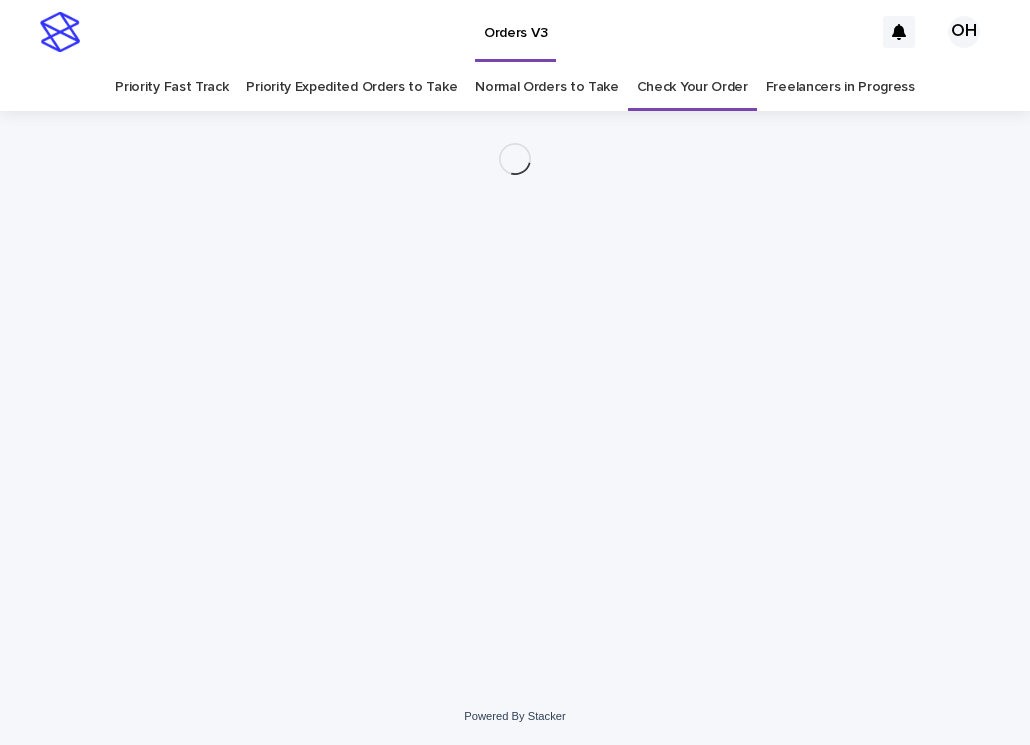 scroll, scrollTop: 0, scrollLeft: 0, axis: both 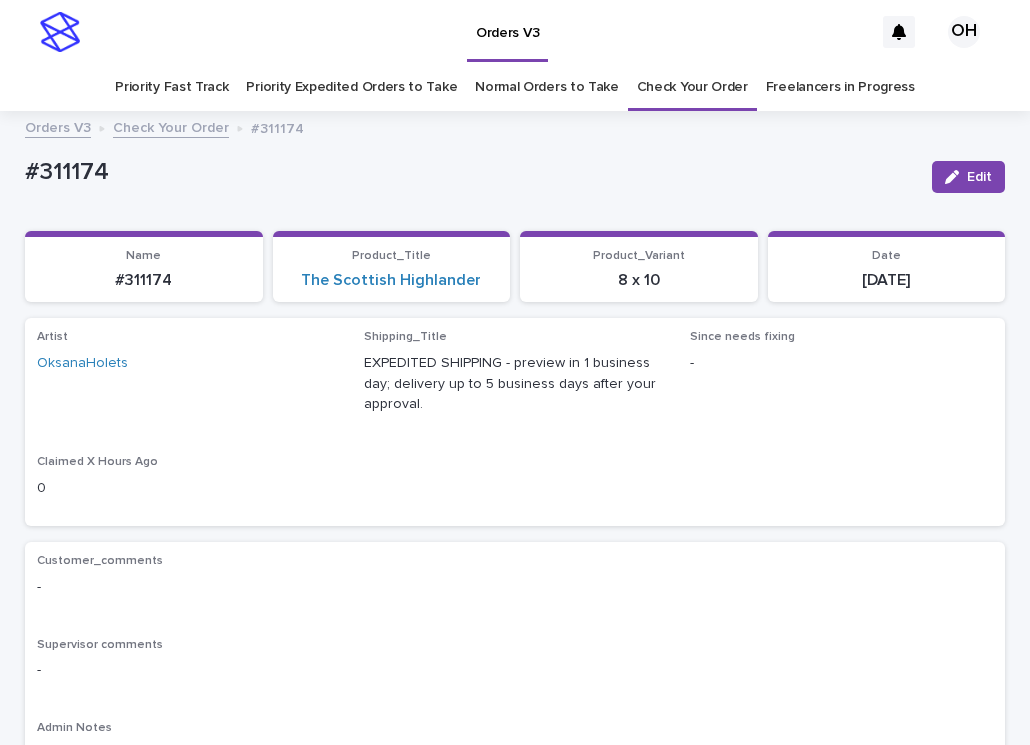 click on "Since needs fixing -" at bounding box center (841, 380) 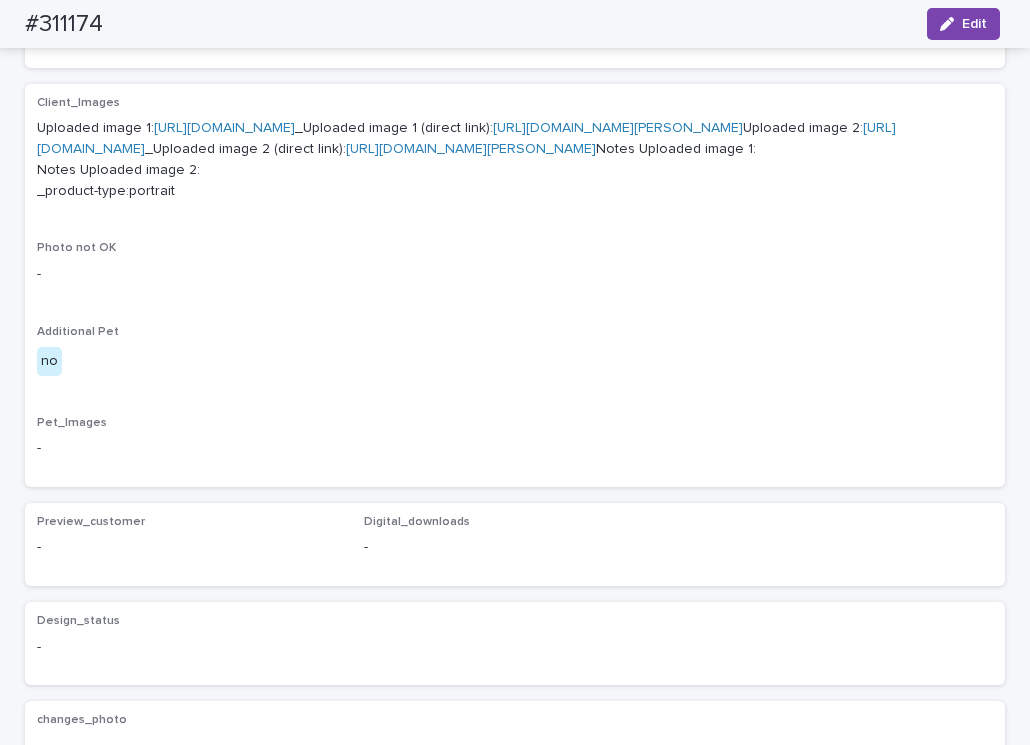 scroll, scrollTop: 426, scrollLeft: 0, axis: vertical 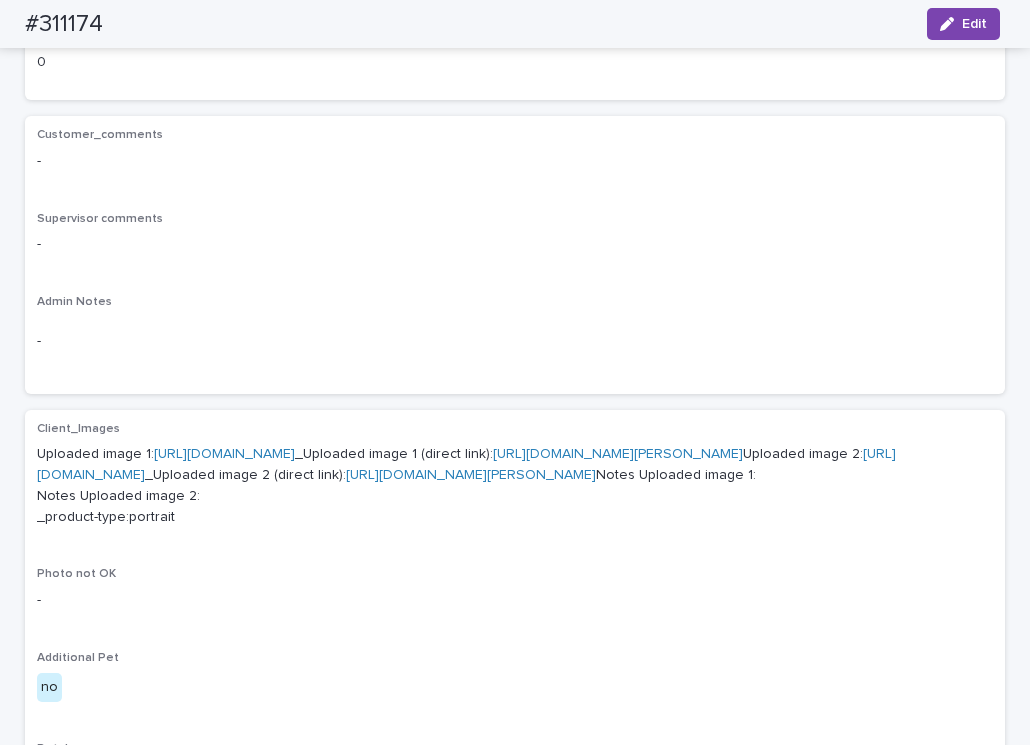 click on "[URL][DOMAIN_NAME]" at bounding box center [224, 454] 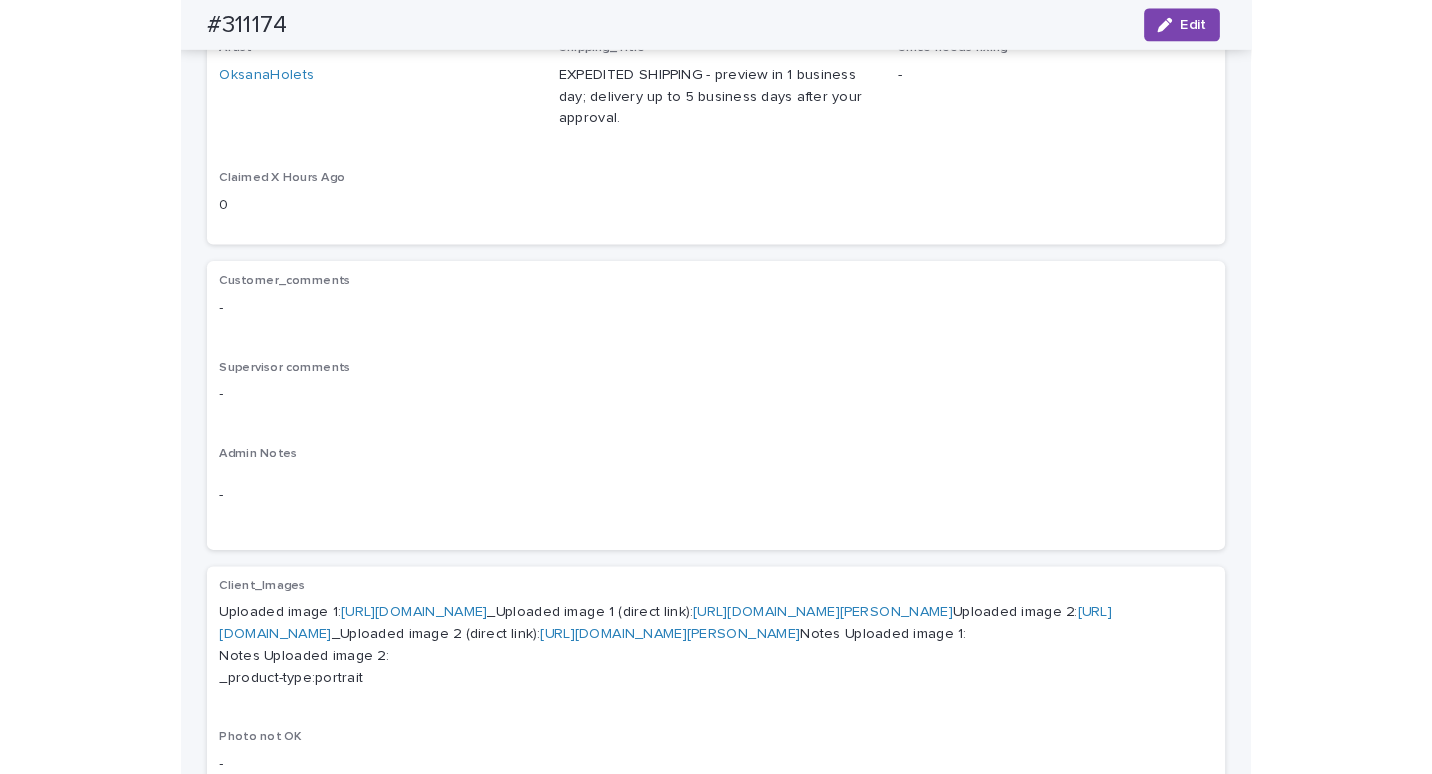 scroll, scrollTop: 0, scrollLeft: 0, axis: both 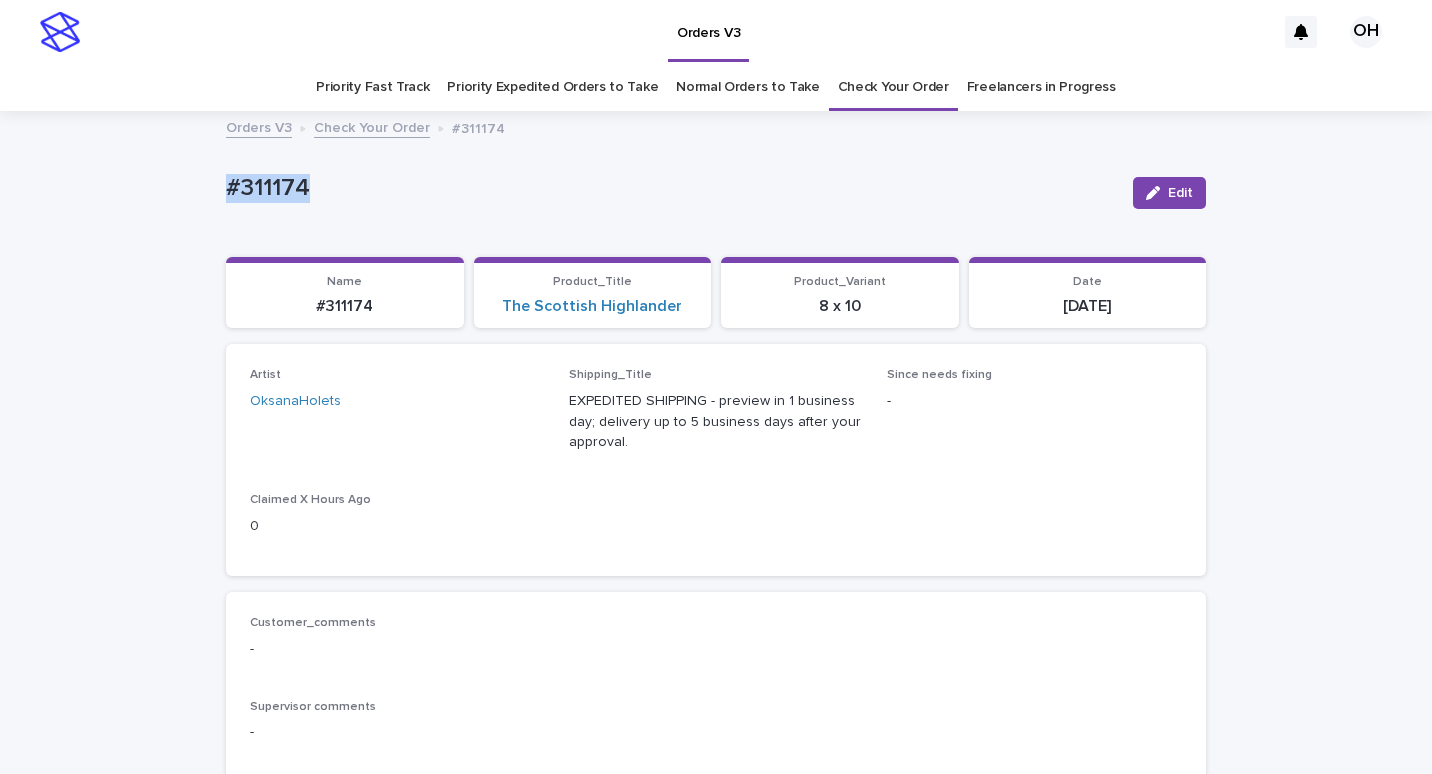 drag, startPoint x: 198, startPoint y: 178, endPoint x: 317, endPoint y: 187, distance: 119.33985 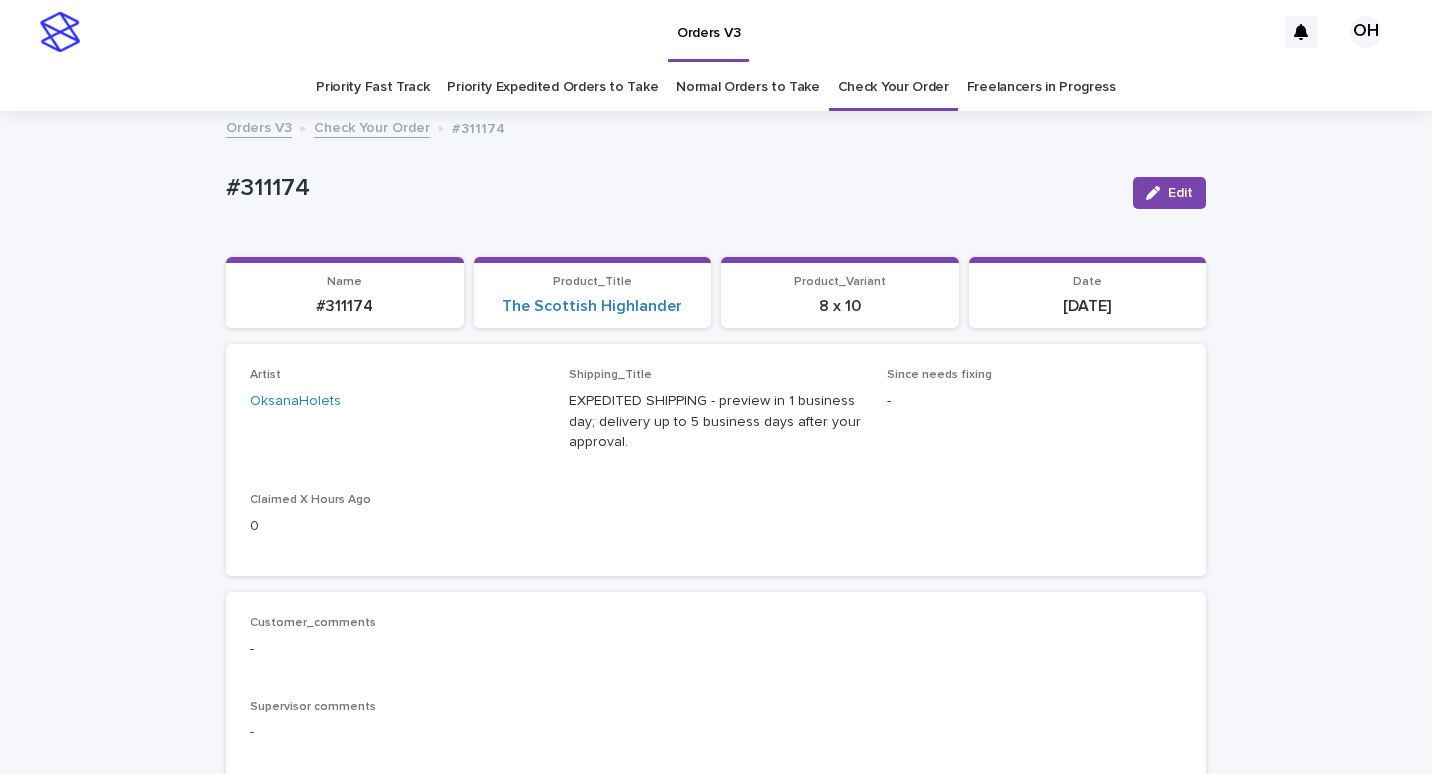 click on "Loading... Saving… Loading... Saving… #311174 Edit #311174 Edit Sorry, there was an error saving your record. Please try again. Please fill out the required fields below. Loading... Saving… Loading... Saving… Loading... Saving… Name #311174 Product_Title The Scottish Highlander   Product_Variant 8 x 10 Date [DATE] Loading... Saving… Artist OksanaHolets   Shipping_Title EXPEDITED SHIPPING - preview in 1 business day; delivery up to 5 business days after your approval. Since needs fixing - Claimed X Hours Ago 0 Loading... Saving… Customer_comments - Supervisor comments - Admin Notes - Loading... Saving… Client_Images Uploaded image 1: [URL][DOMAIN_NAME]
_Uploaded image 1 (direct link):
Uploaded image 2:
_Uploaded image 2 (direct link): Photo not OK - Additional Pet no - -" at bounding box center [716, 1055] 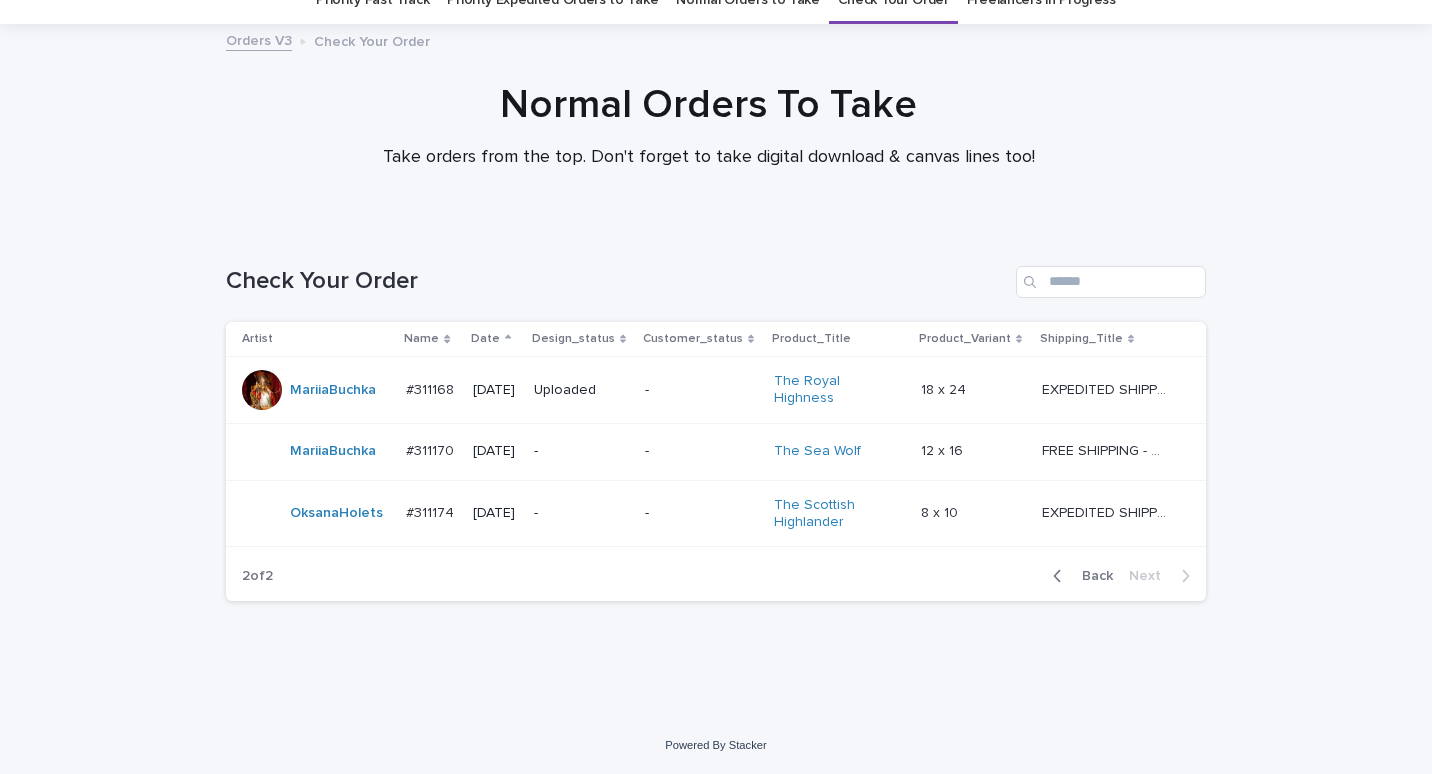 scroll, scrollTop: 64, scrollLeft: 0, axis: vertical 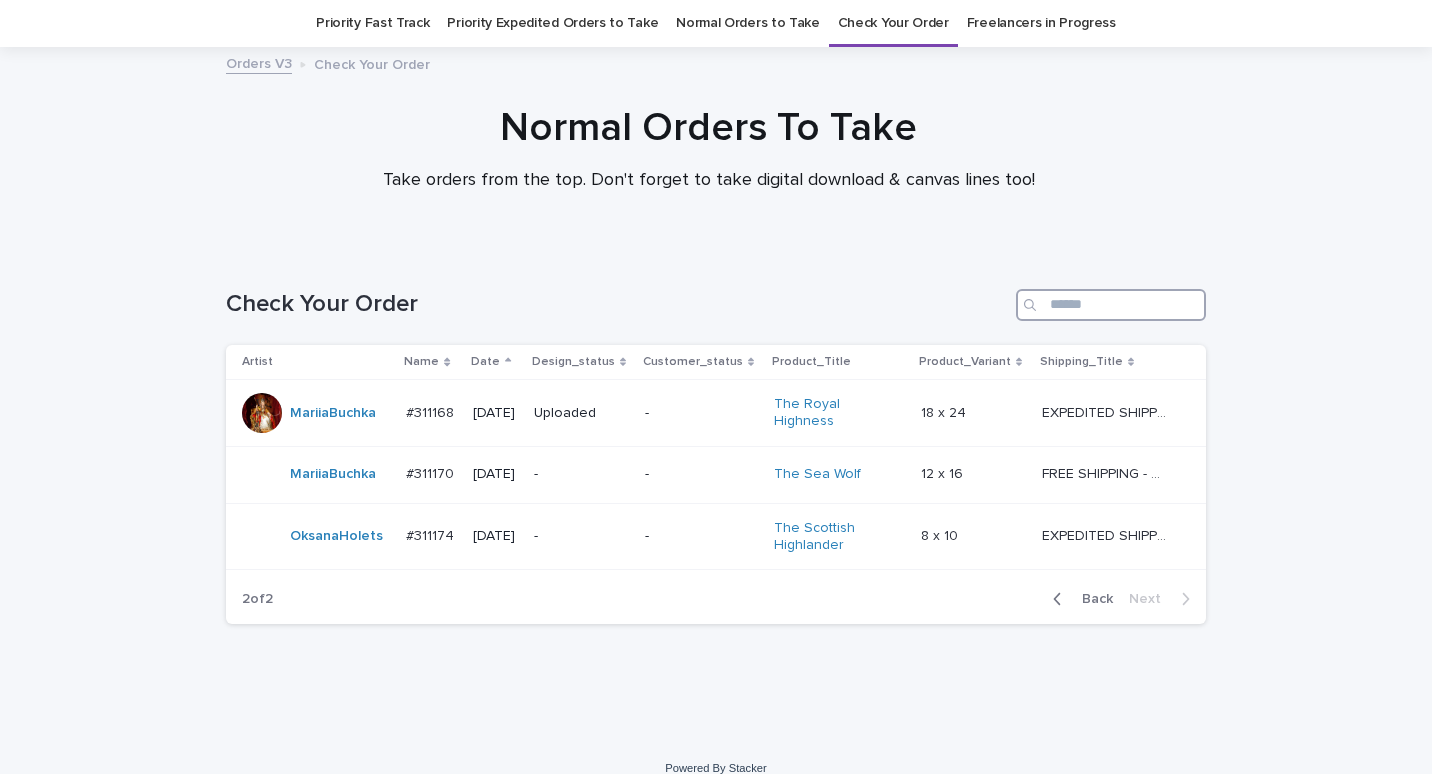 click at bounding box center (1111, 305) 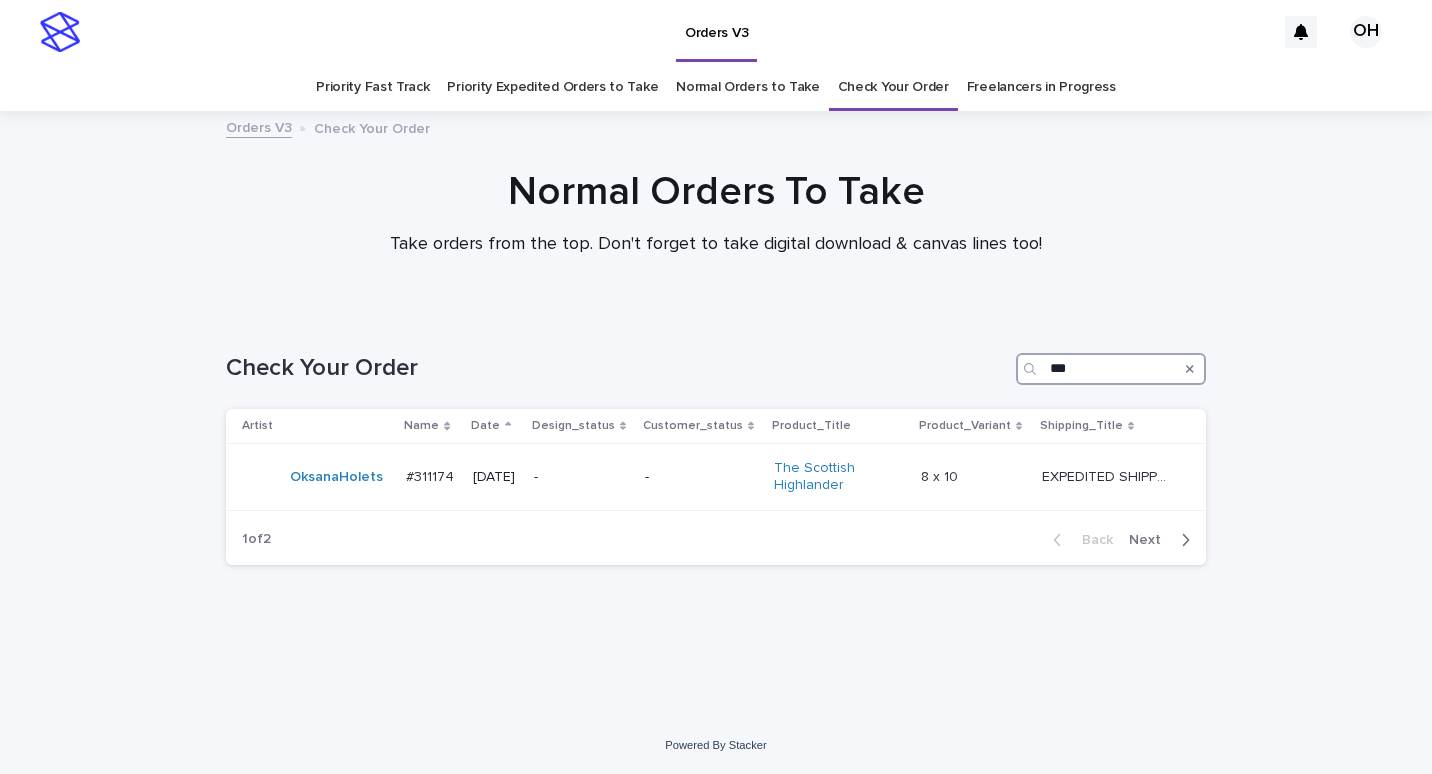 scroll, scrollTop: 0, scrollLeft: 0, axis: both 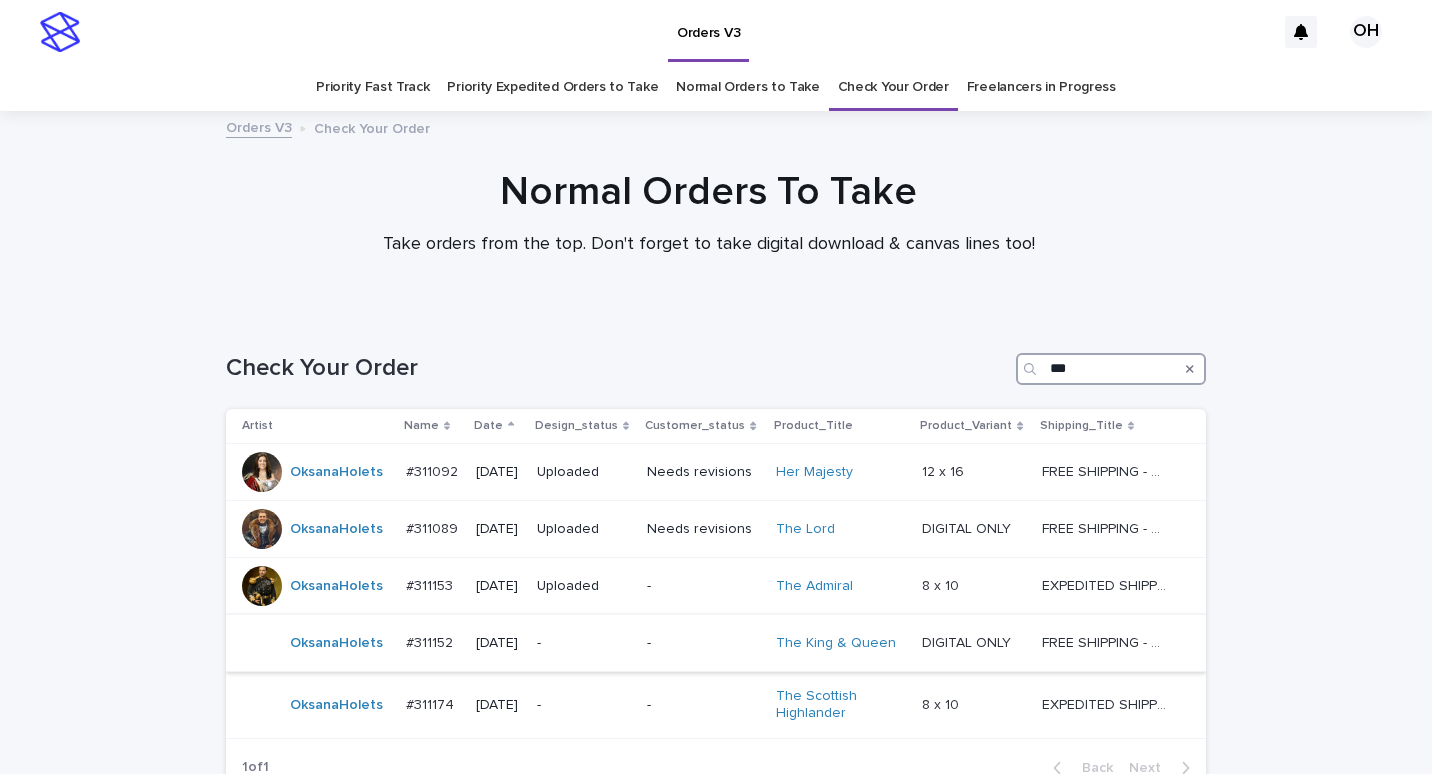 type on "***" 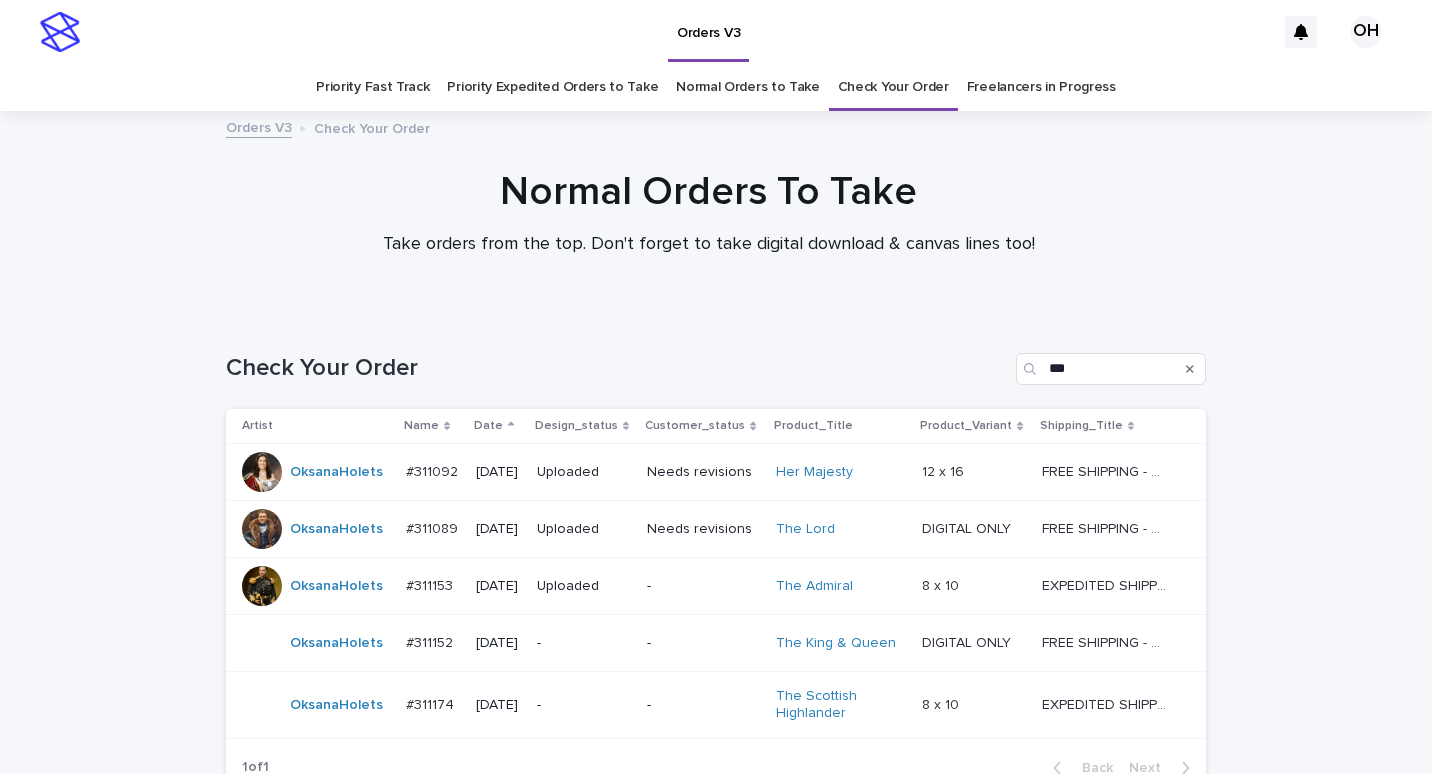 click on "#311152" at bounding box center (431, 641) 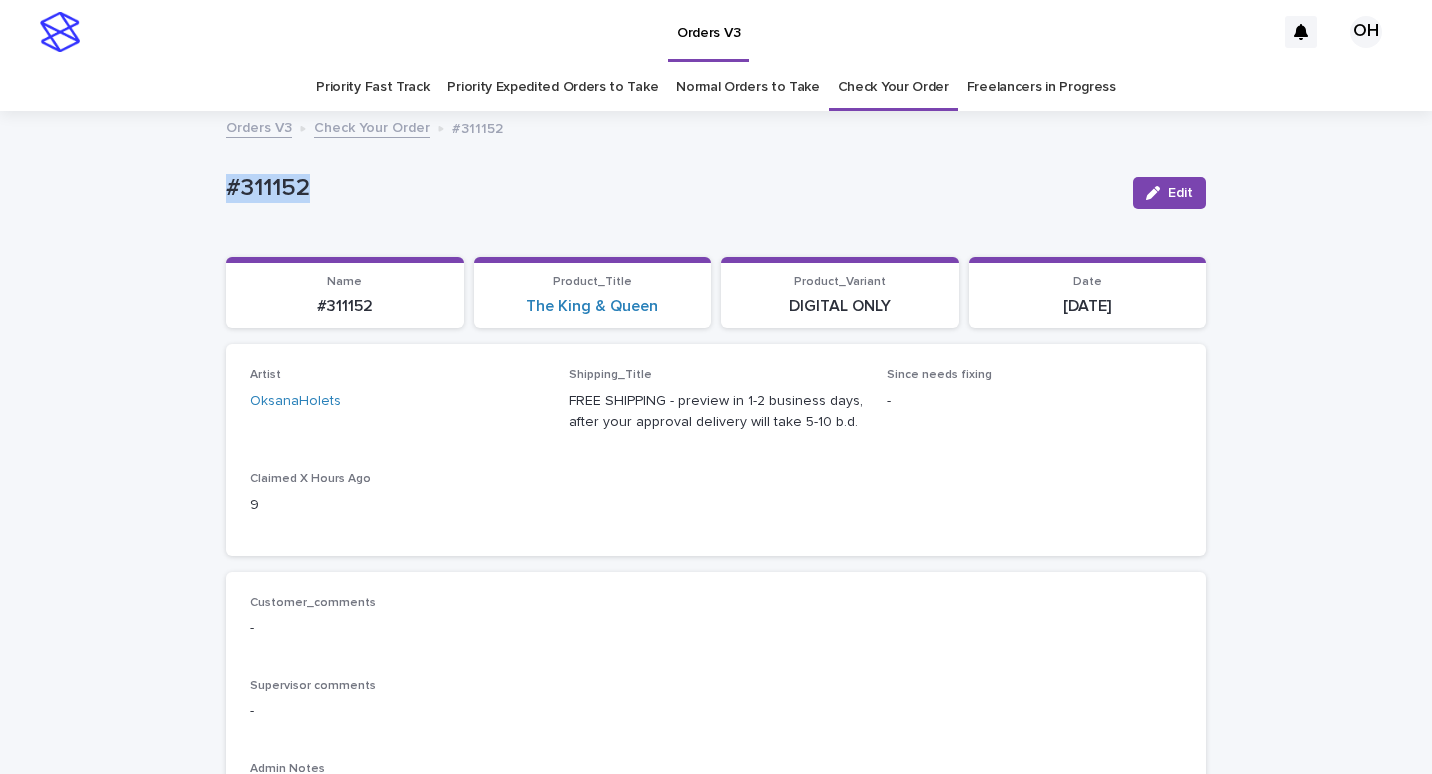 drag, startPoint x: 285, startPoint y: 195, endPoint x: 216, endPoint y: 193, distance: 69.02898 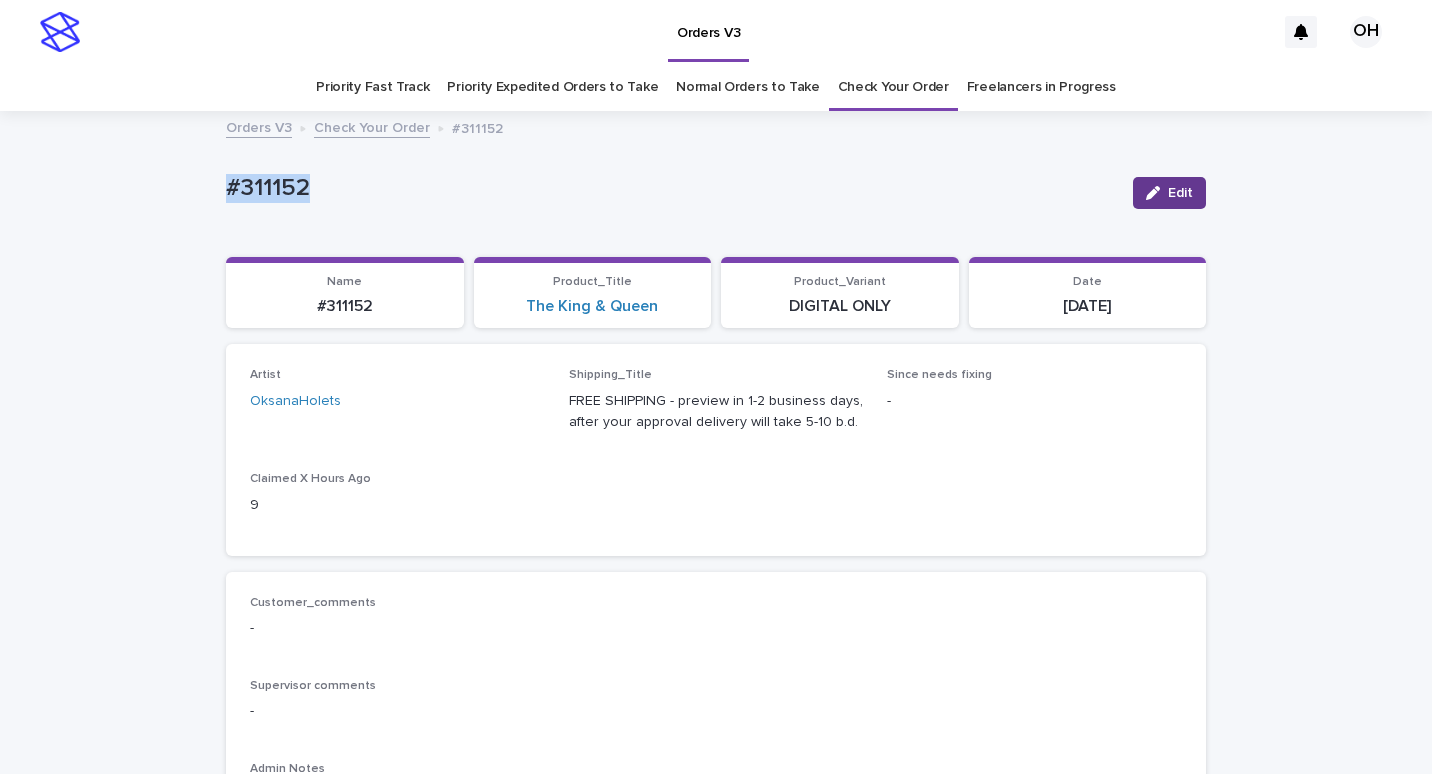 click on "Edit" at bounding box center [1180, 193] 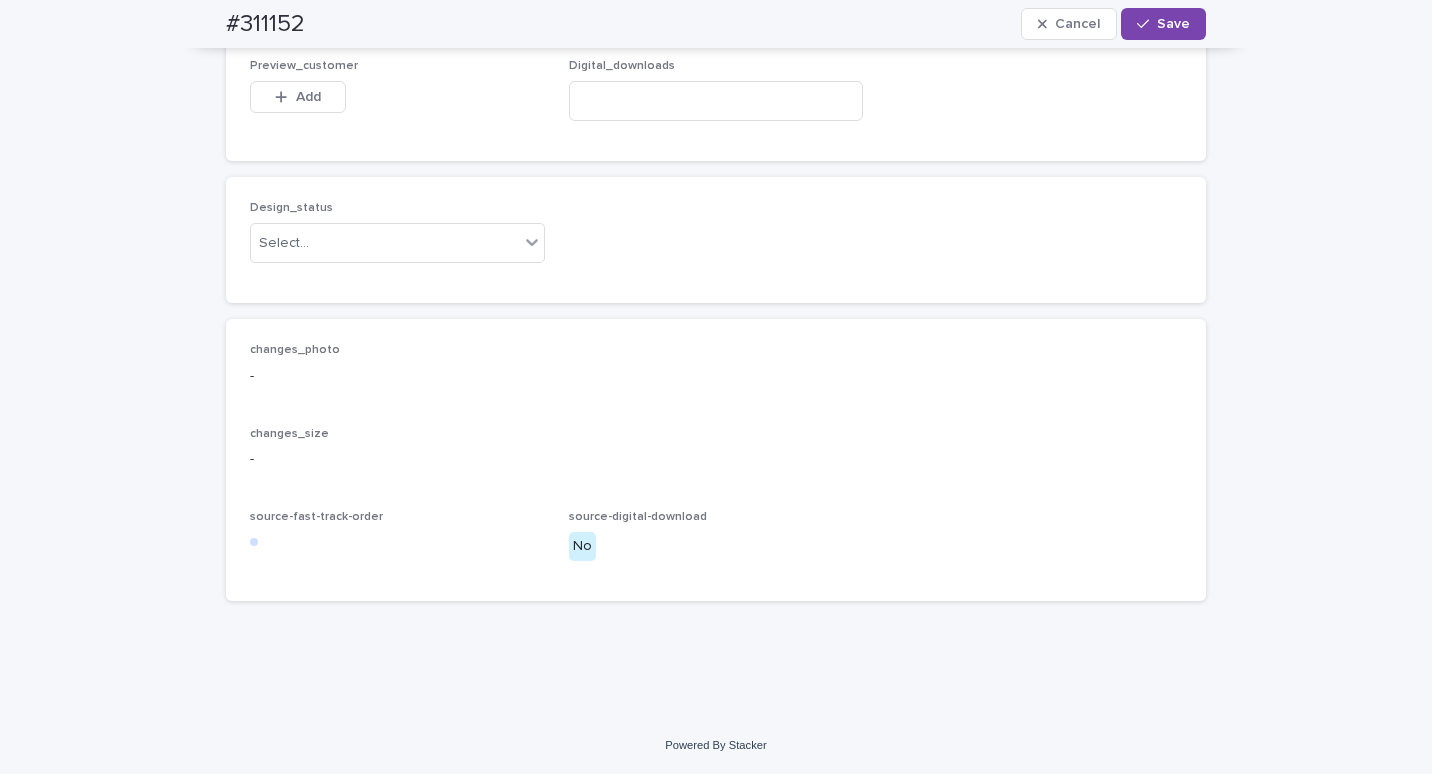 scroll, scrollTop: 1500, scrollLeft: 0, axis: vertical 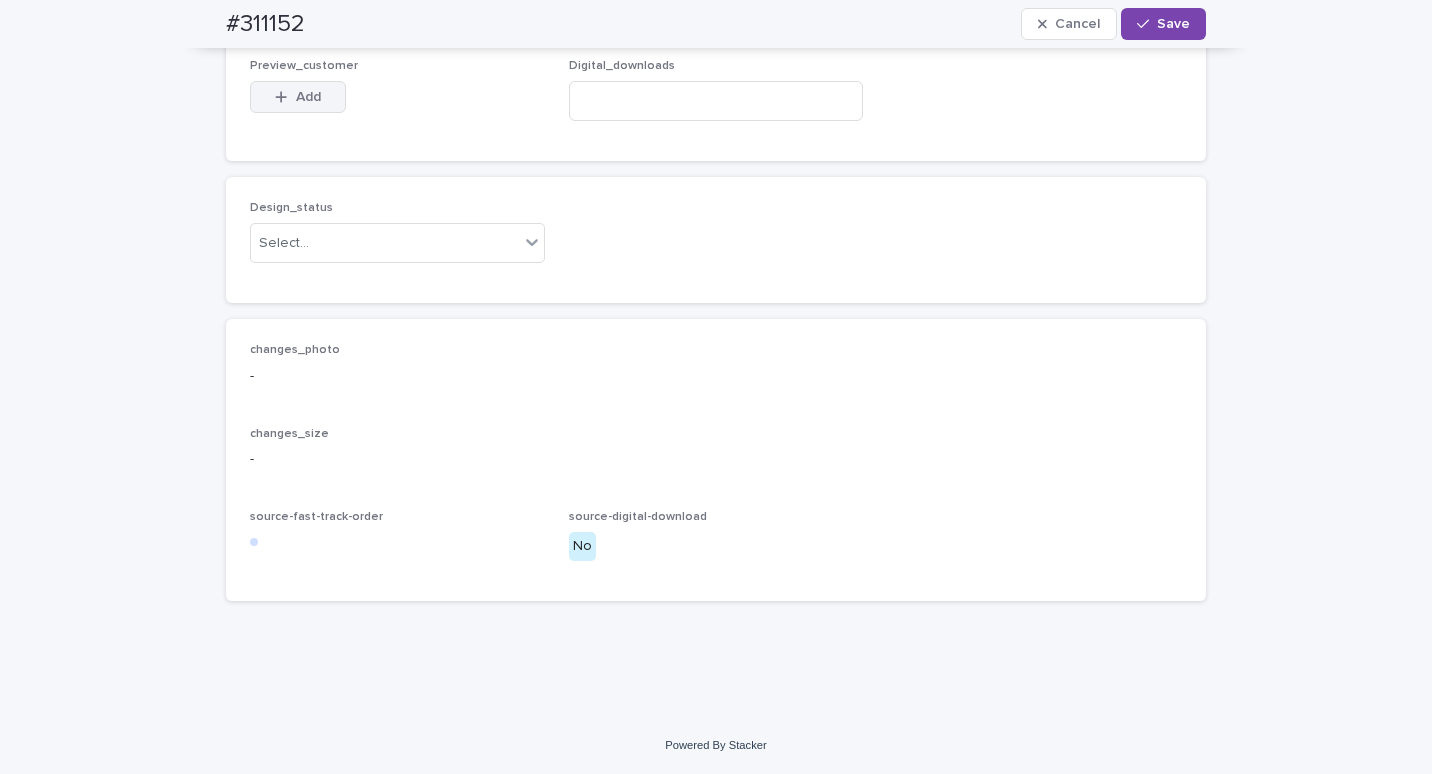 click on "Add" at bounding box center [308, 97] 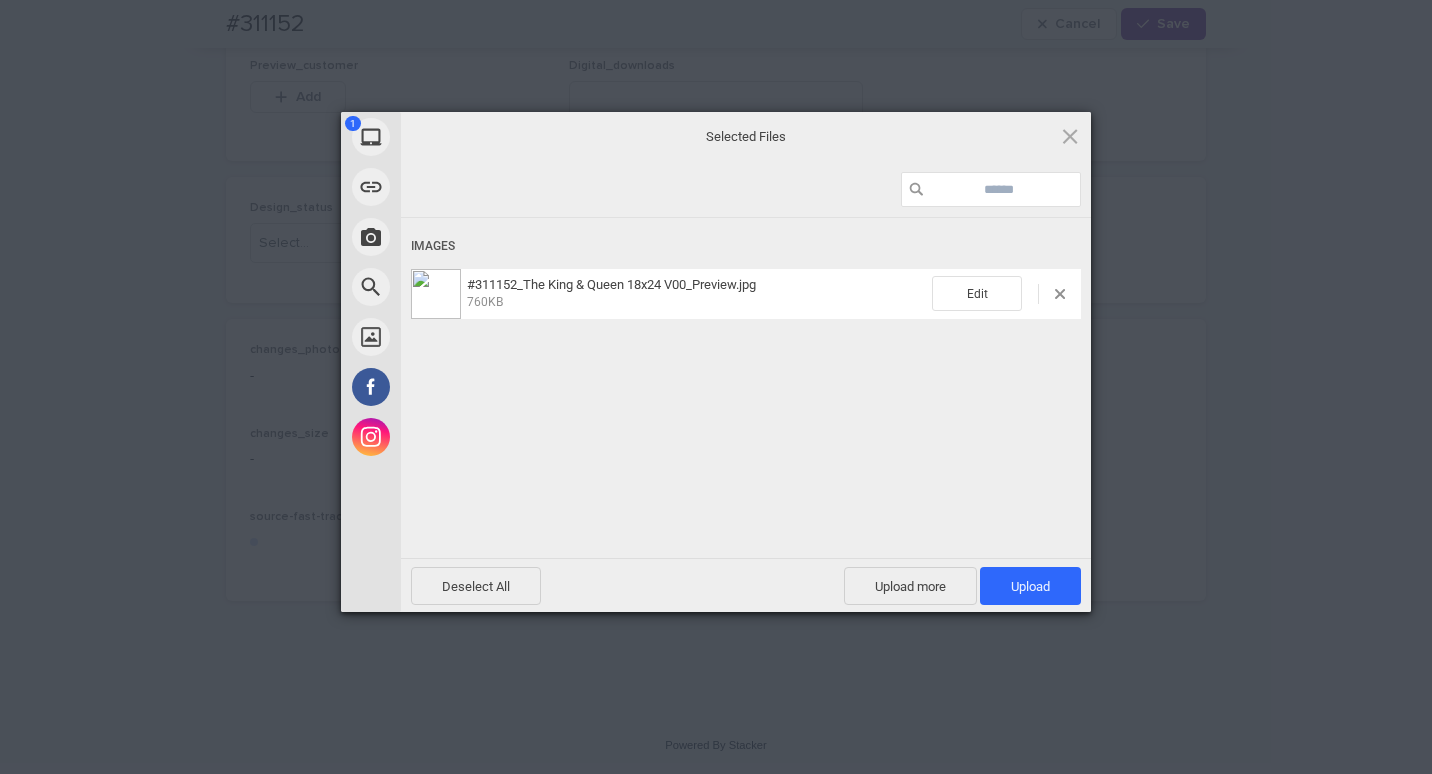 drag, startPoint x: 1032, startPoint y: 581, endPoint x: 1080, endPoint y: 558, distance: 53.225933 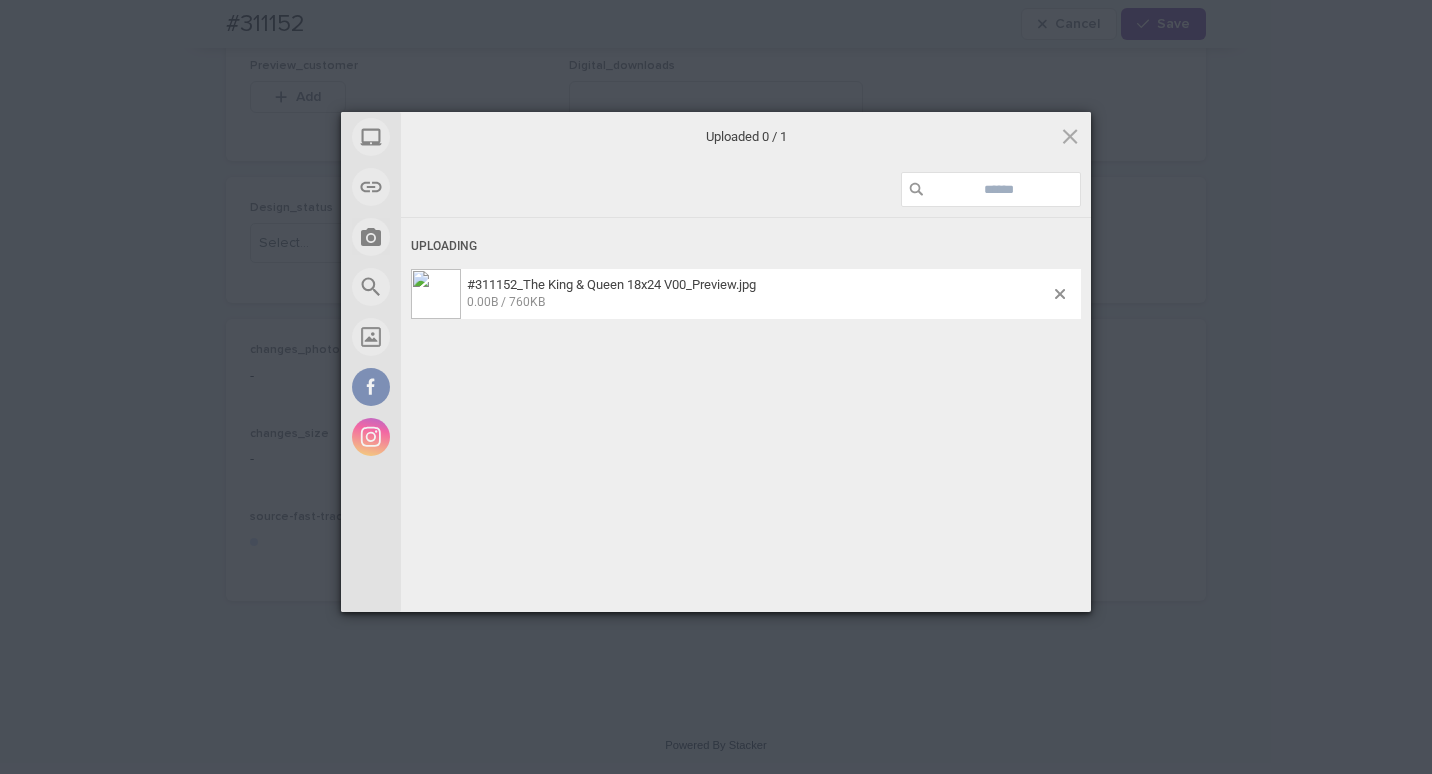 click on "My Device         Link (URL)         Take Photo         Web Search         Unsplash         Facebook         Instagram
Uploaded 0 / 1
Uploading
#311152_The King & Queen 18x24 V00_Preview.jpg
0.00B /
760KB
Deselect All
Upload more
Upload
0
Powered by   Filestack" at bounding box center (716, 387) 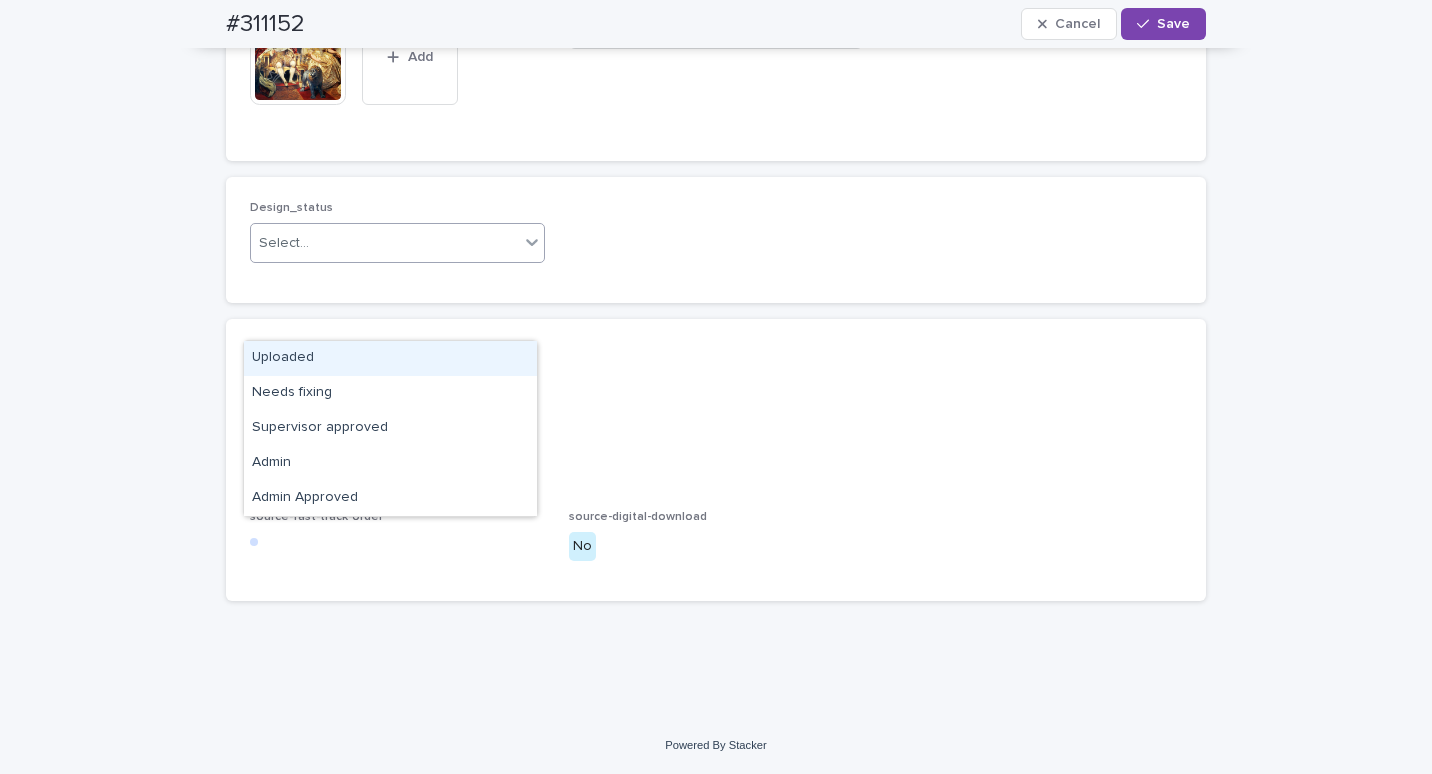 click on "Select..." at bounding box center [385, 243] 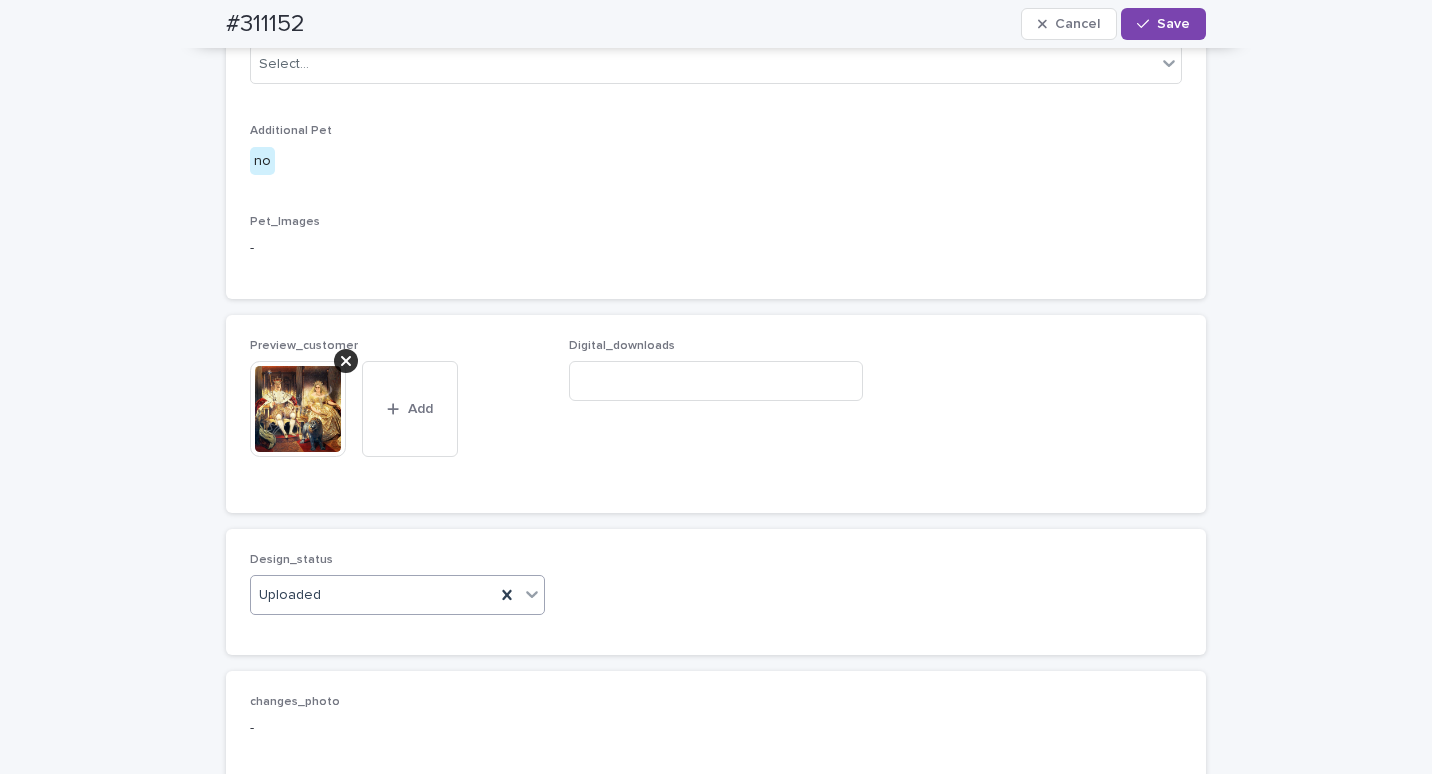 scroll, scrollTop: 1000, scrollLeft: 0, axis: vertical 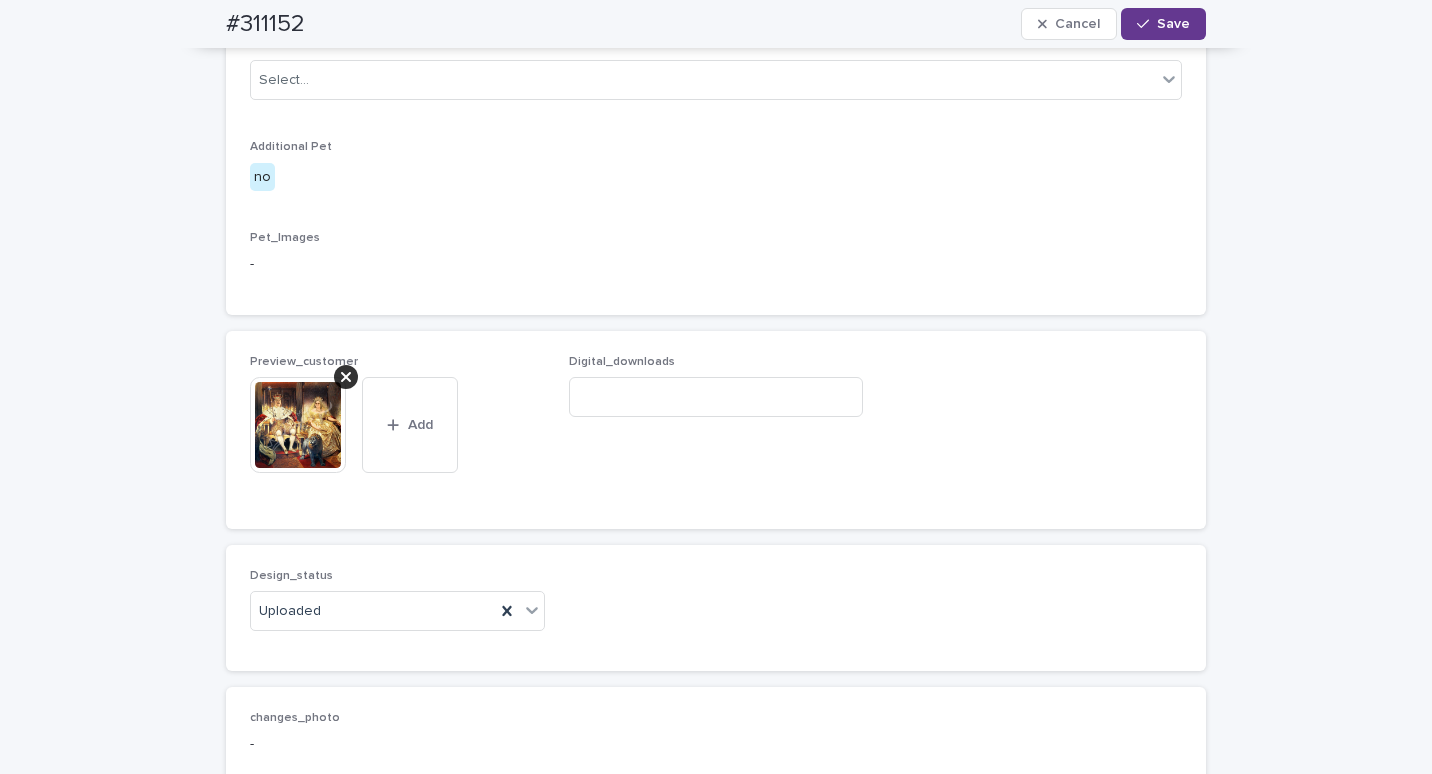 drag, startPoint x: 1153, startPoint y: 16, endPoint x: 1088, endPoint y: 83, distance: 93.34881 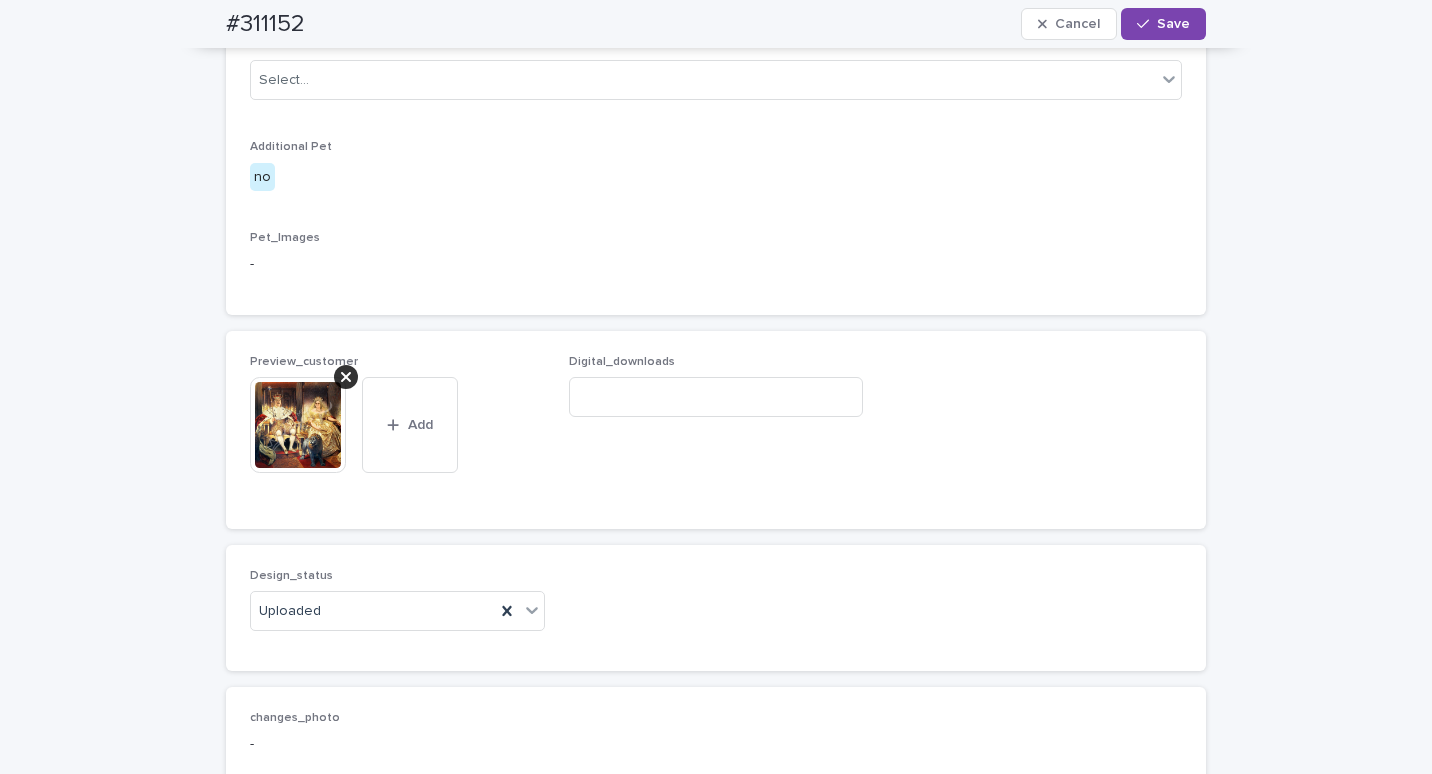 click on "Save" at bounding box center [1163, 24] 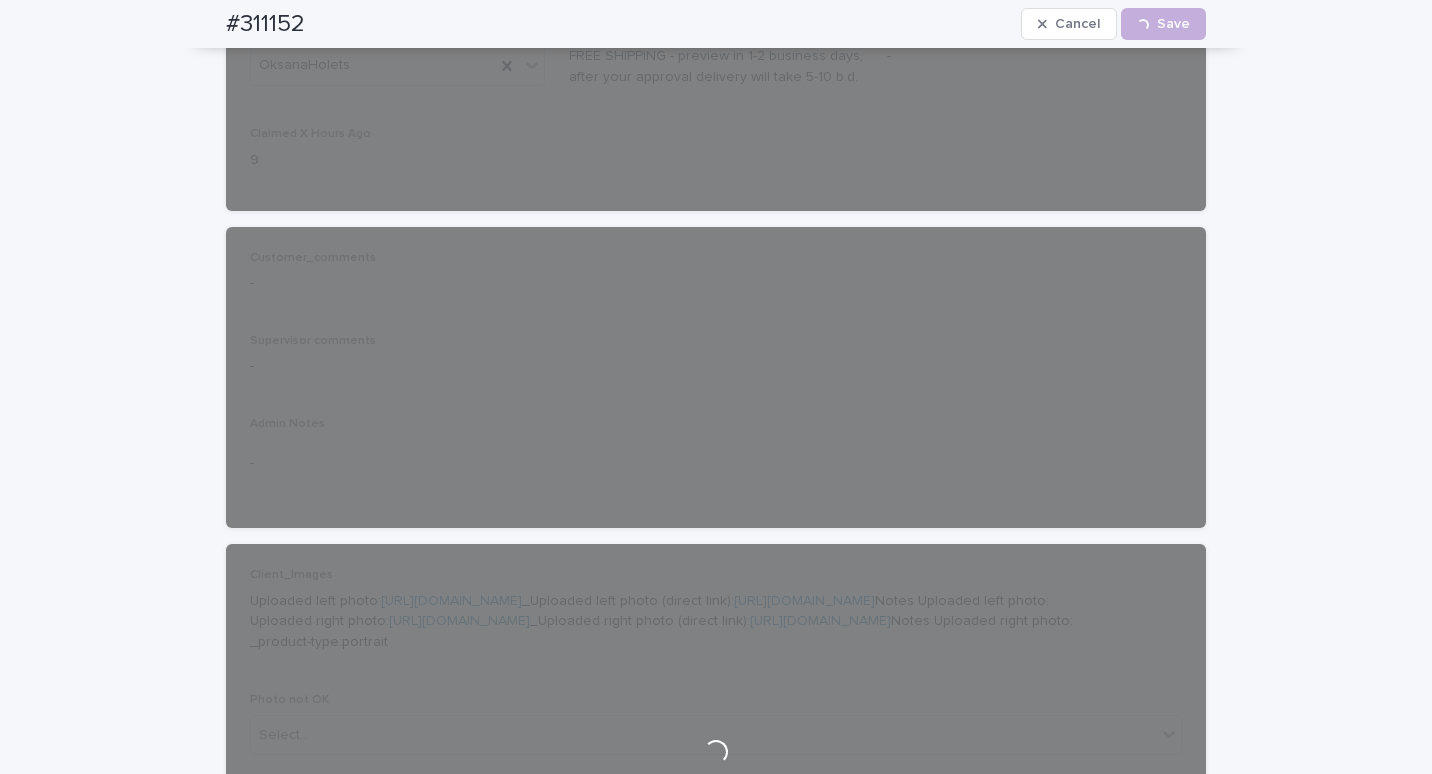 scroll, scrollTop: 0, scrollLeft: 0, axis: both 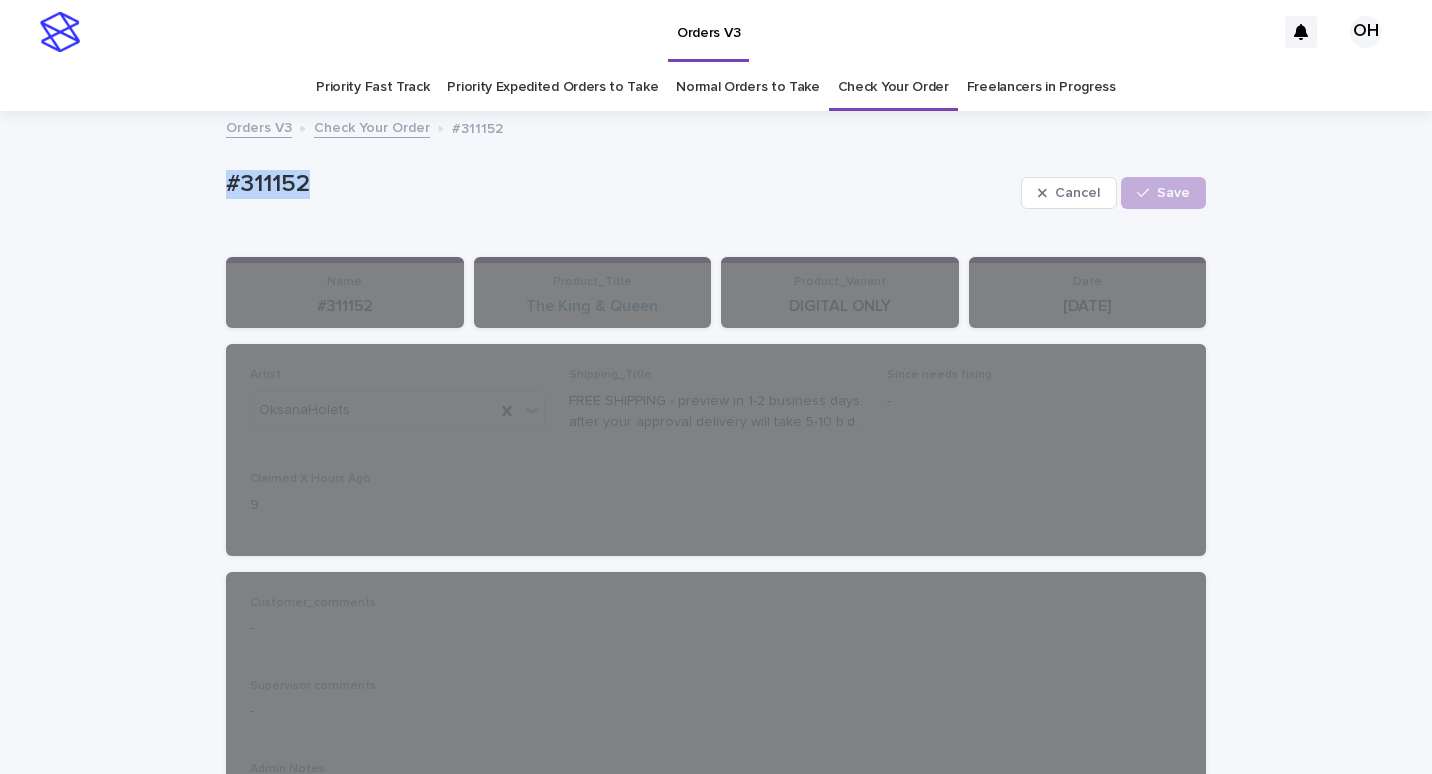 drag, startPoint x: 431, startPoint y: 186, endPoint x: 178, endPoint y: 181, distance: 253.04941 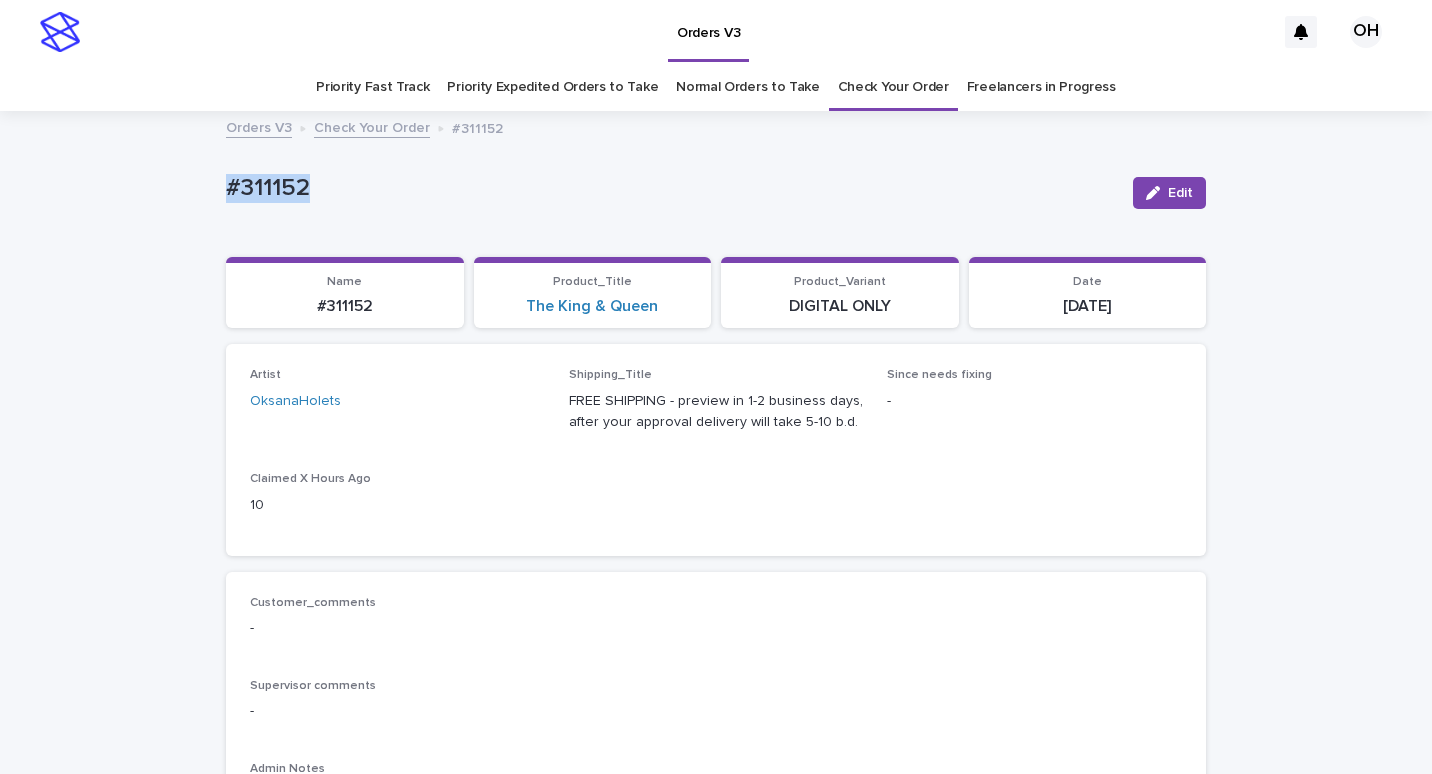 copy on "#311152" 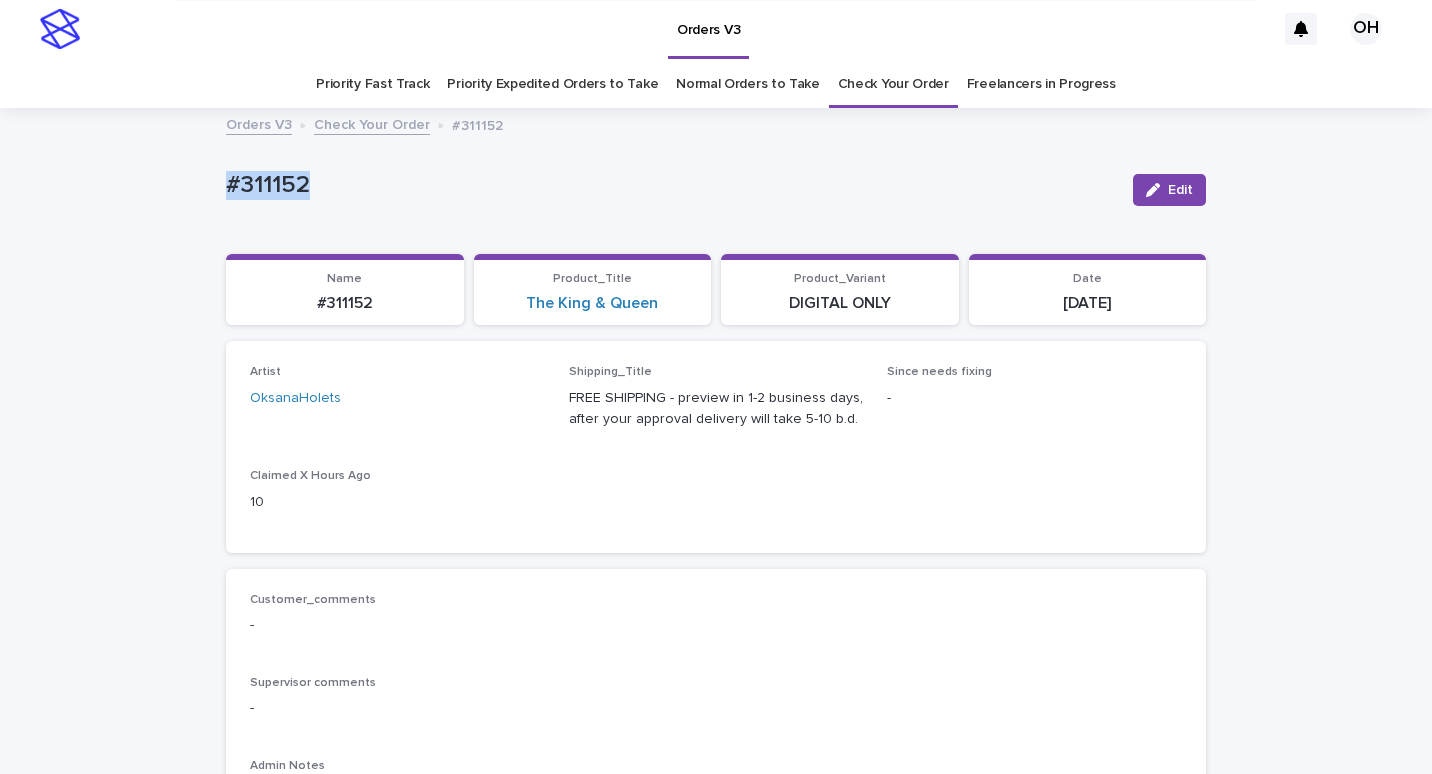 scroll, scrollTop: 0, scrollLeft: 0, axis: both 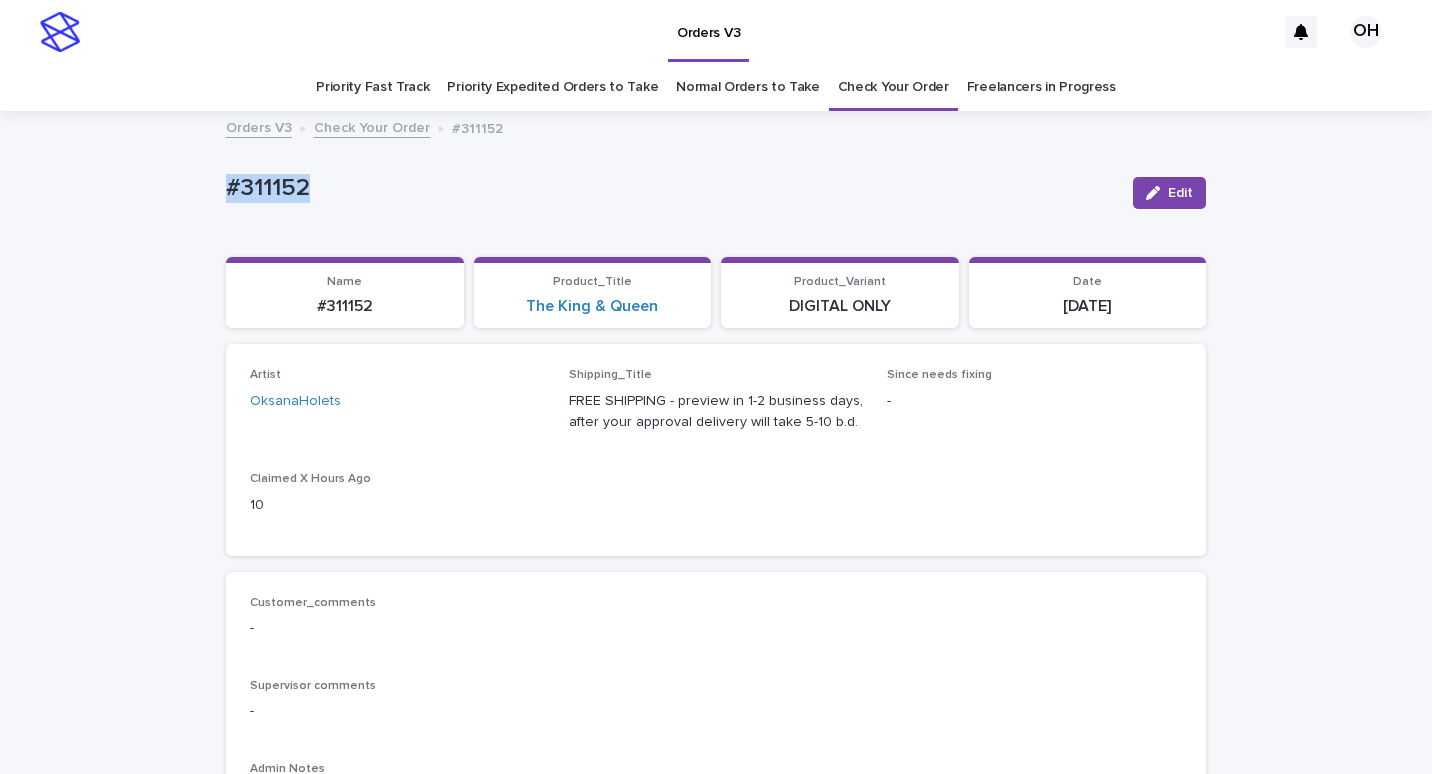 copy on "#311152" 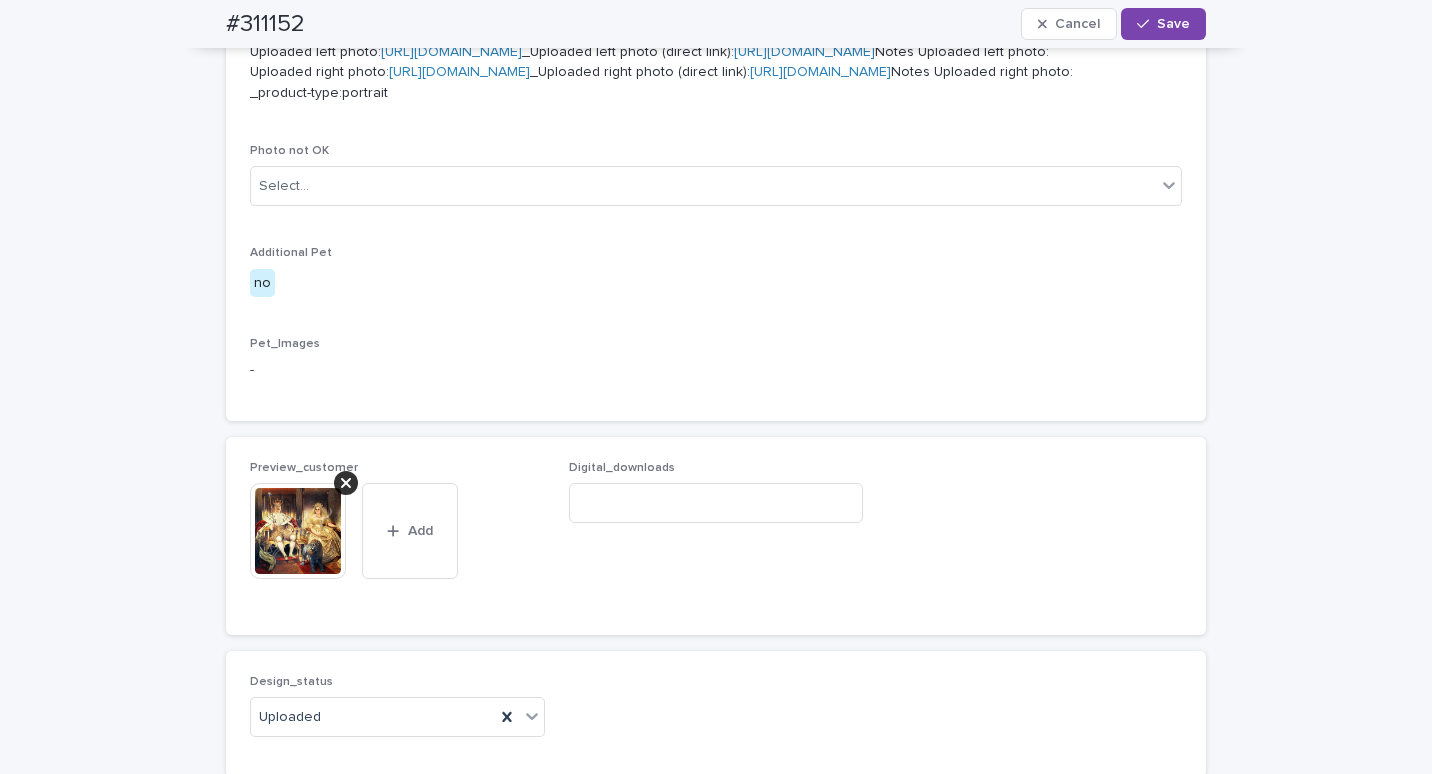 scroll, scrollTop: 1000, scrollLeft: 0, axis: vertical 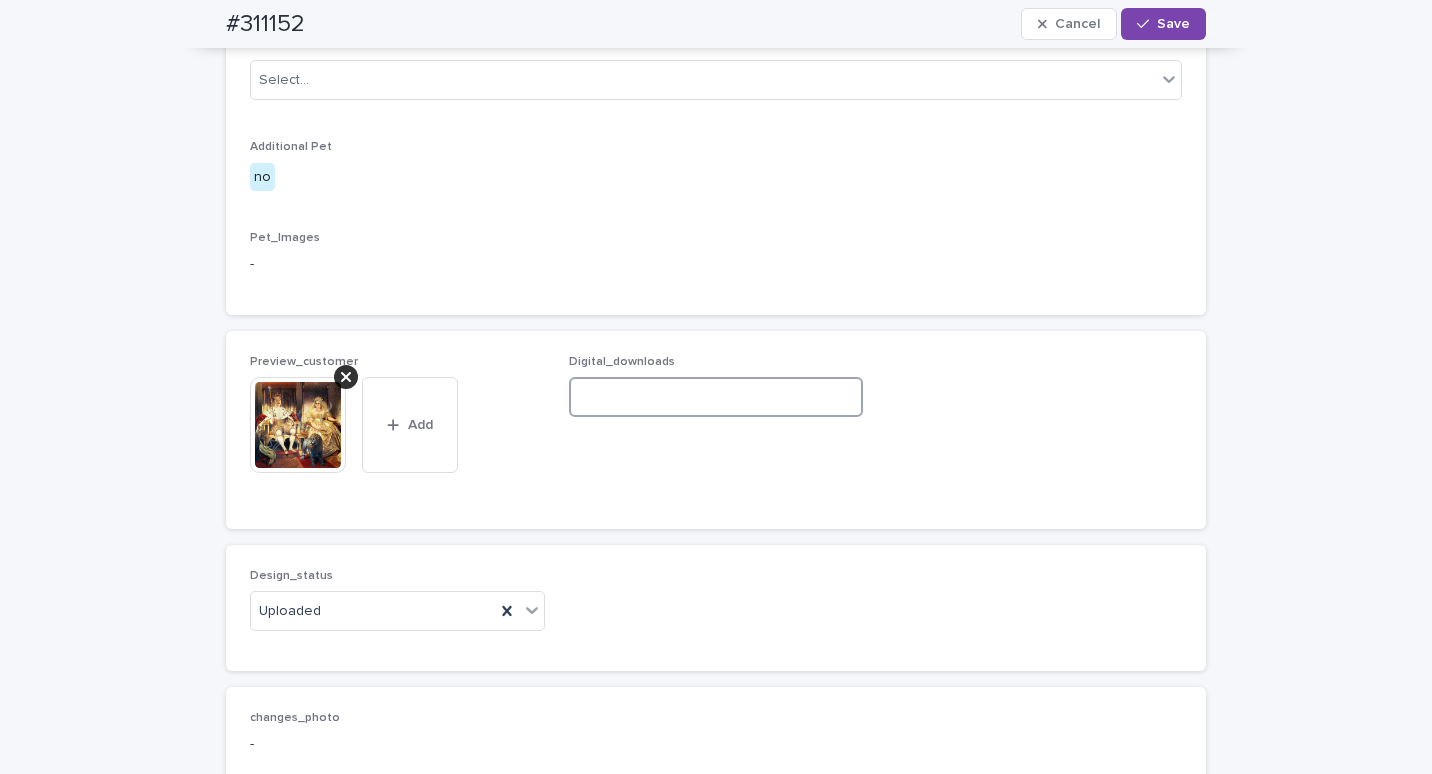 click at bounding box center (716, 397) 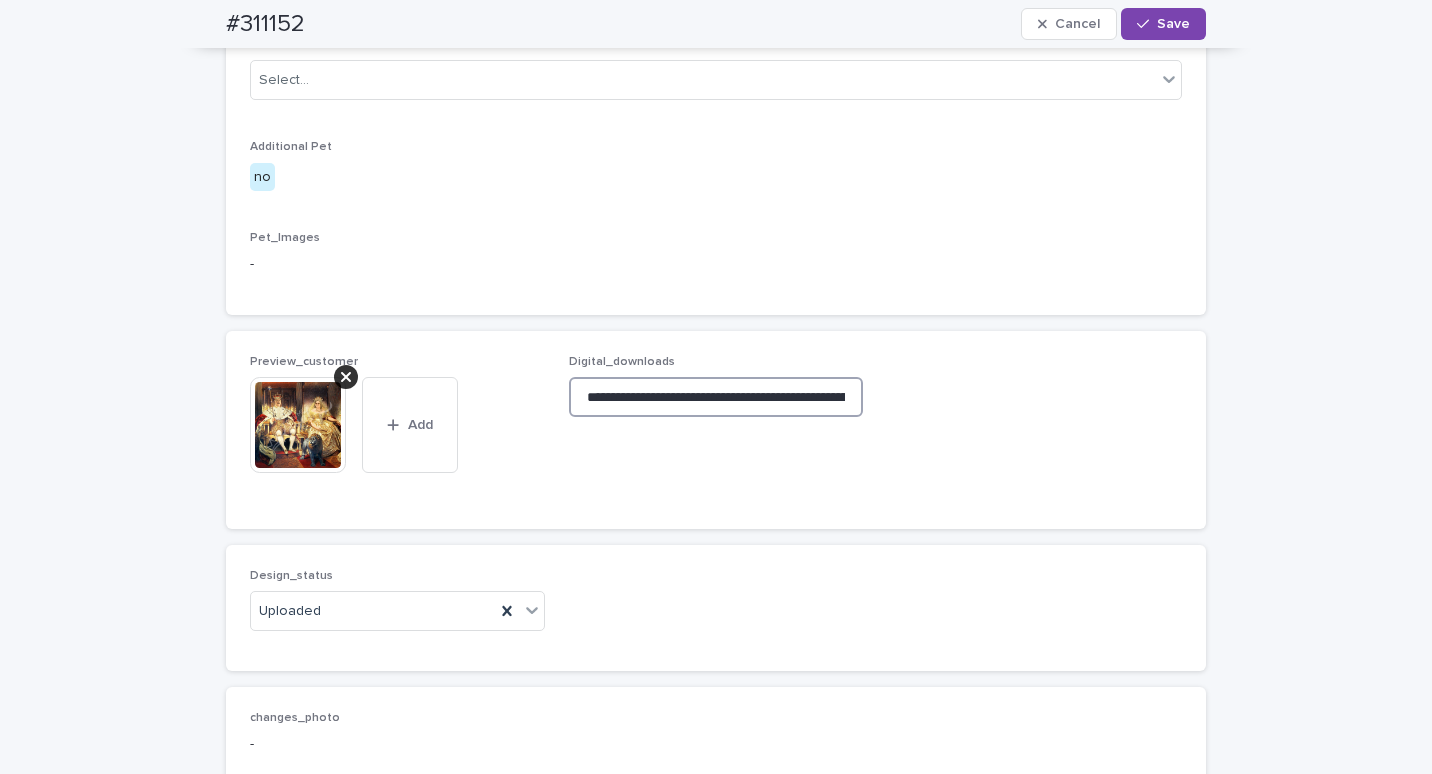 scroll, scrollTop: 0, scrollLeft: 305, axis: horizontal 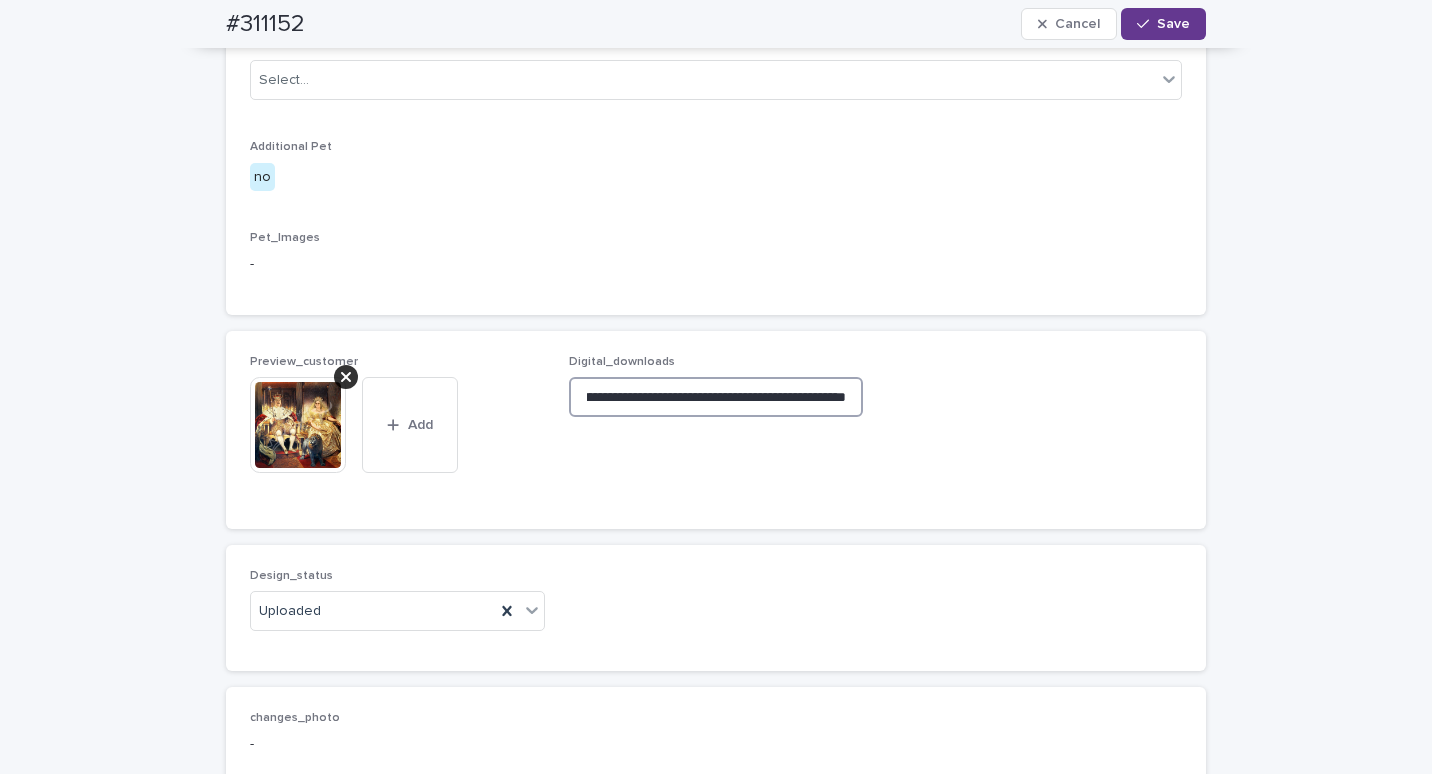 type on "**********" 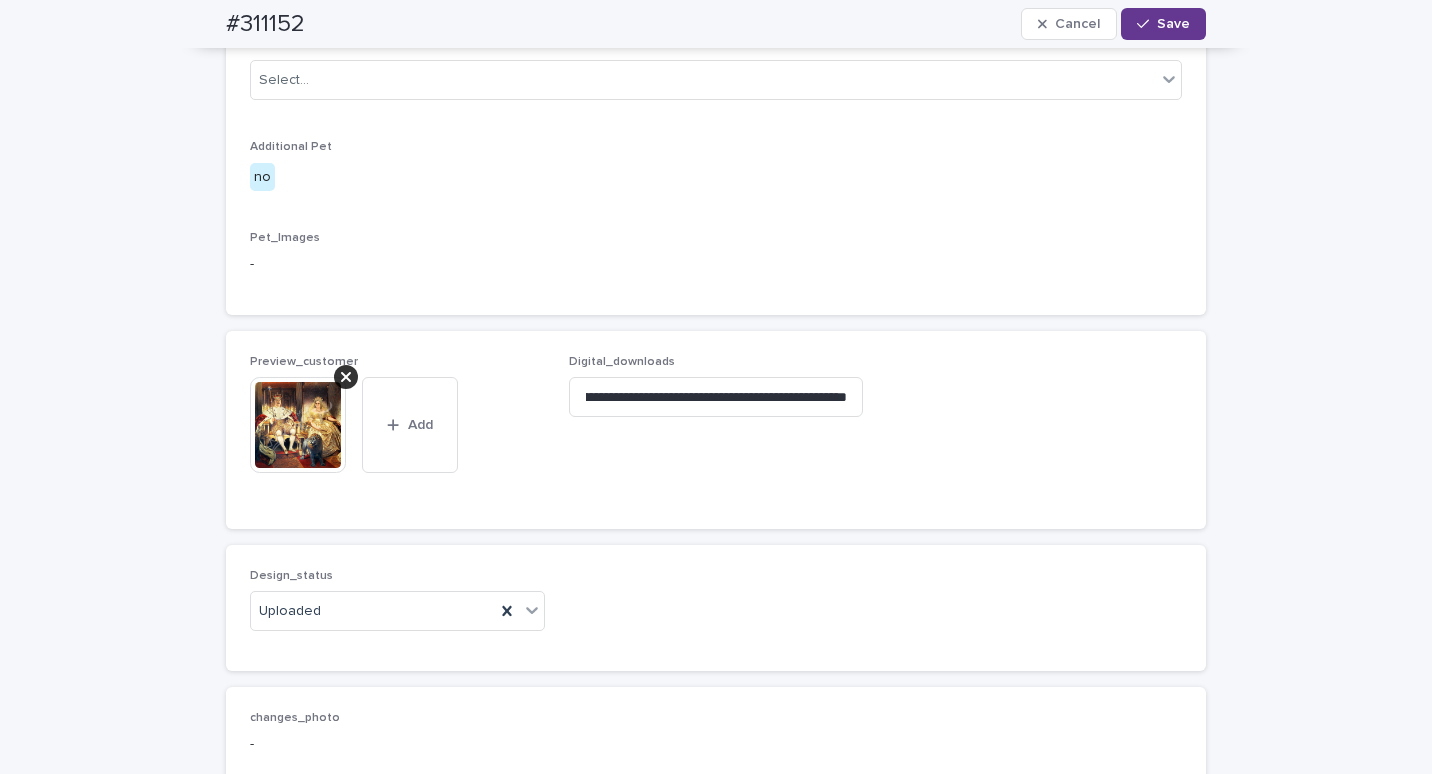 scroll, scrollTop: 0, scrollLeft: 0, axis: both 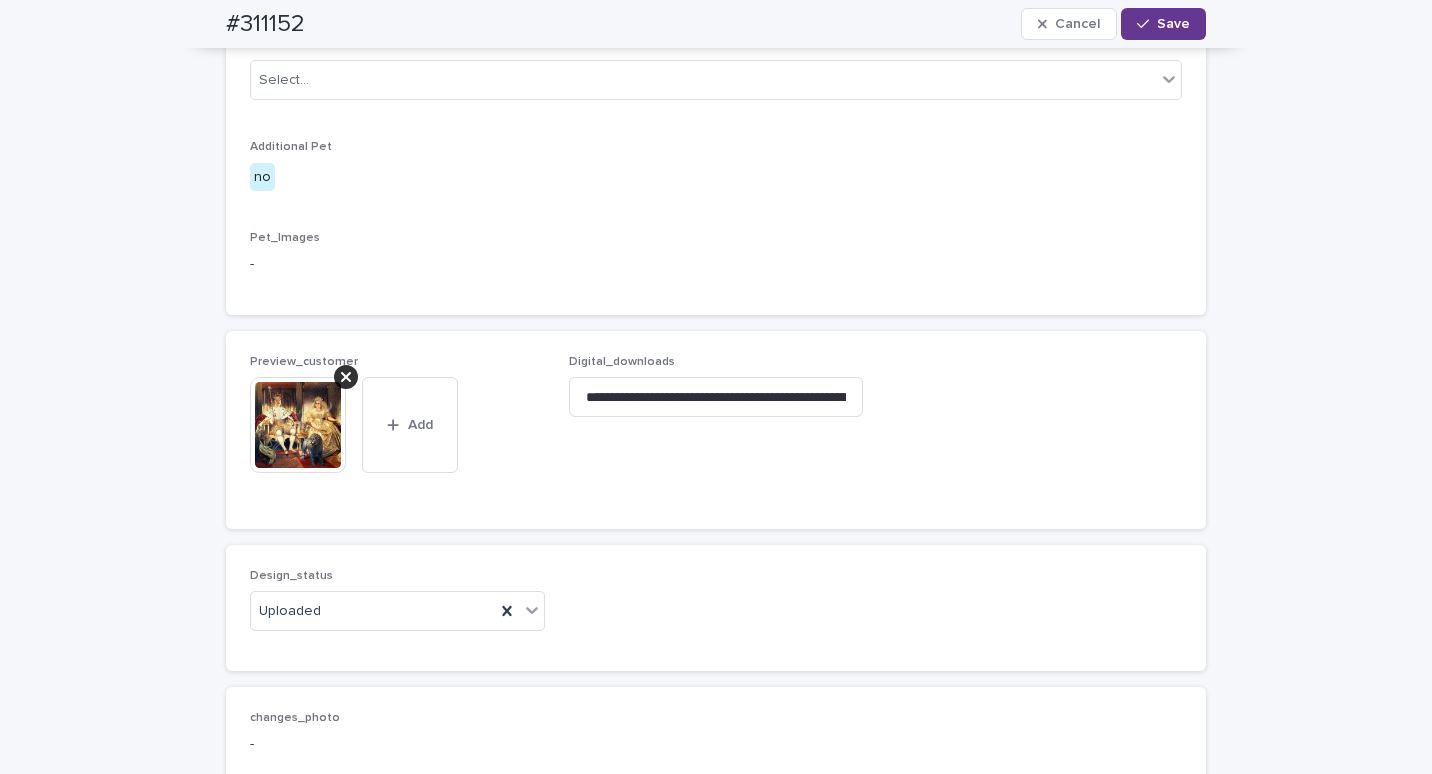 click on "Save" at bounding box center [1173, 24] 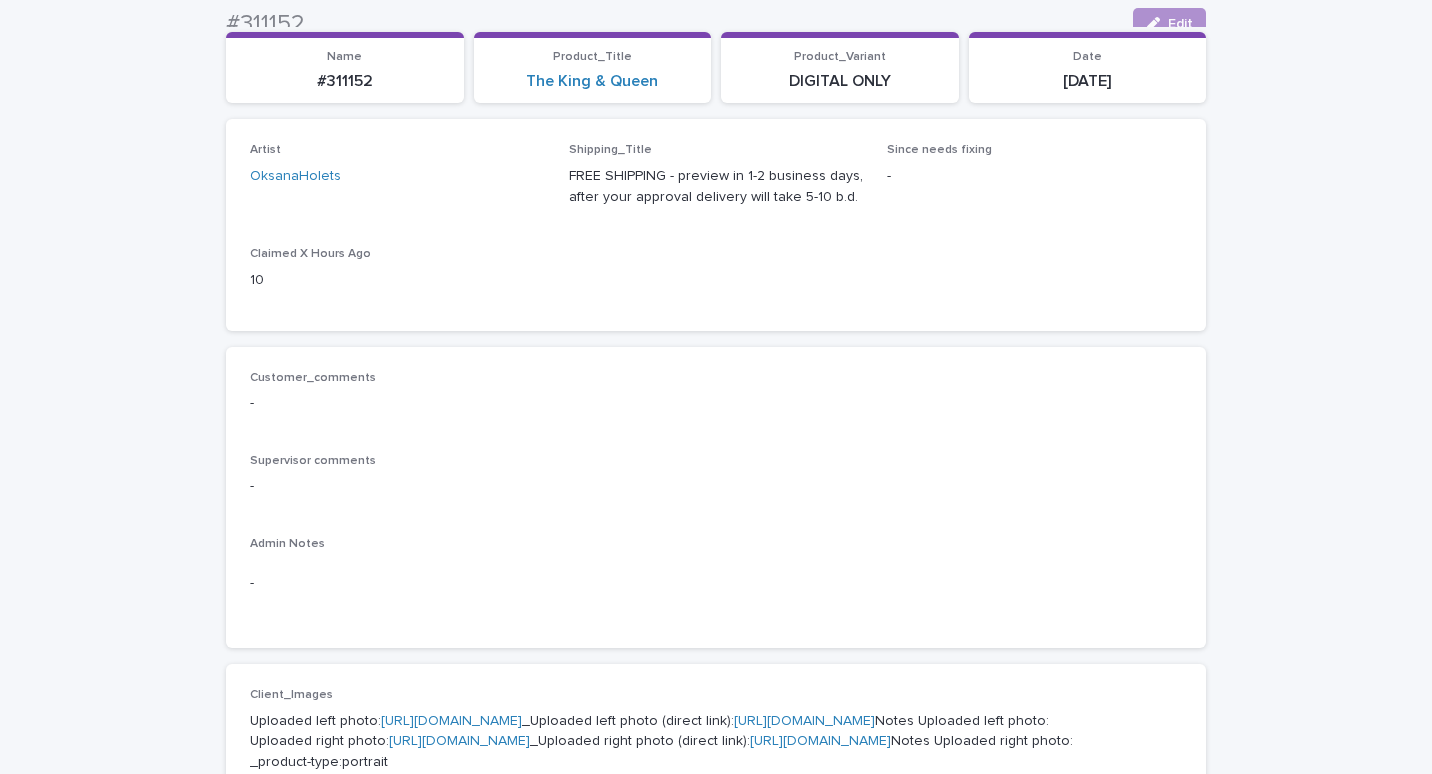 scroll, scrollTop: 0, scrollLeft: 0, axis: both 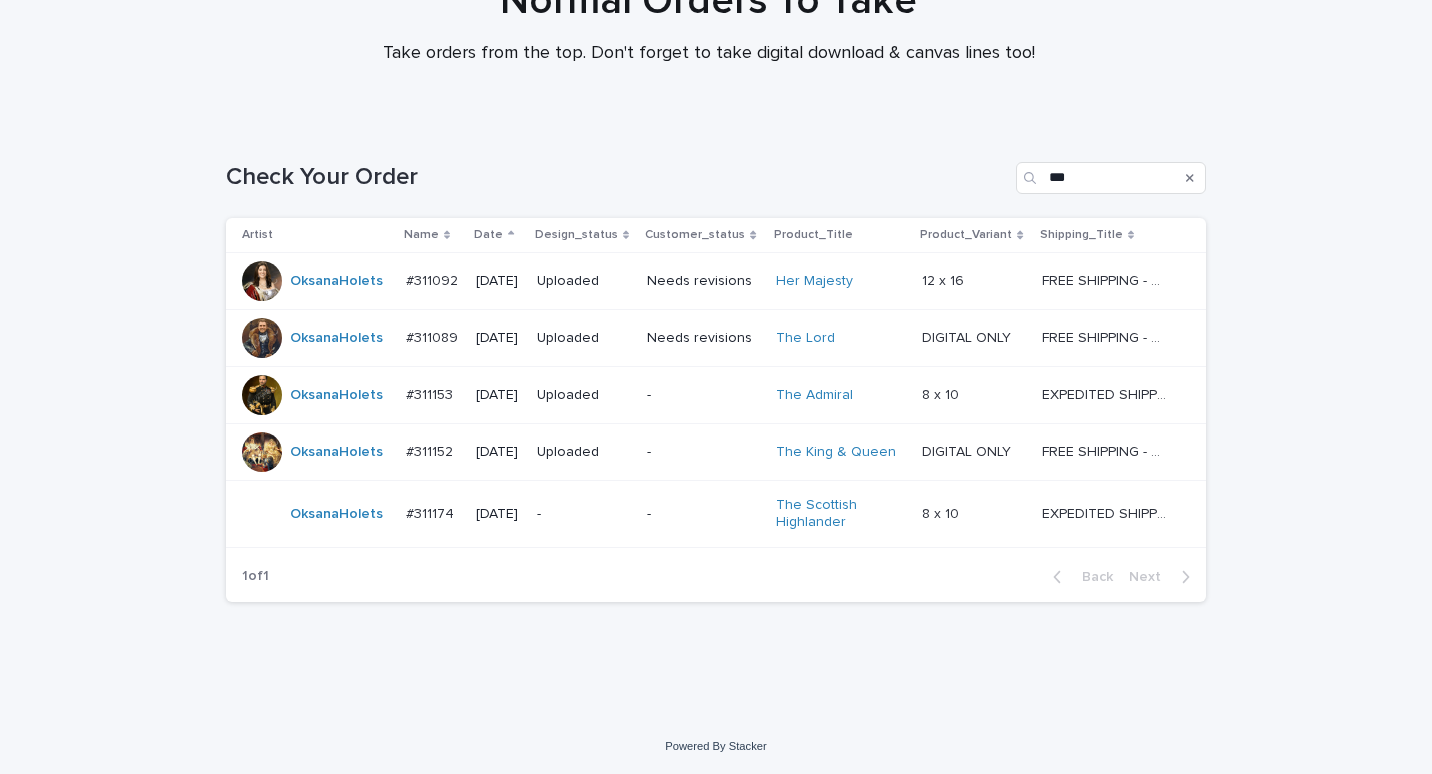 click on "#311174" at bounding box center [432, 512] 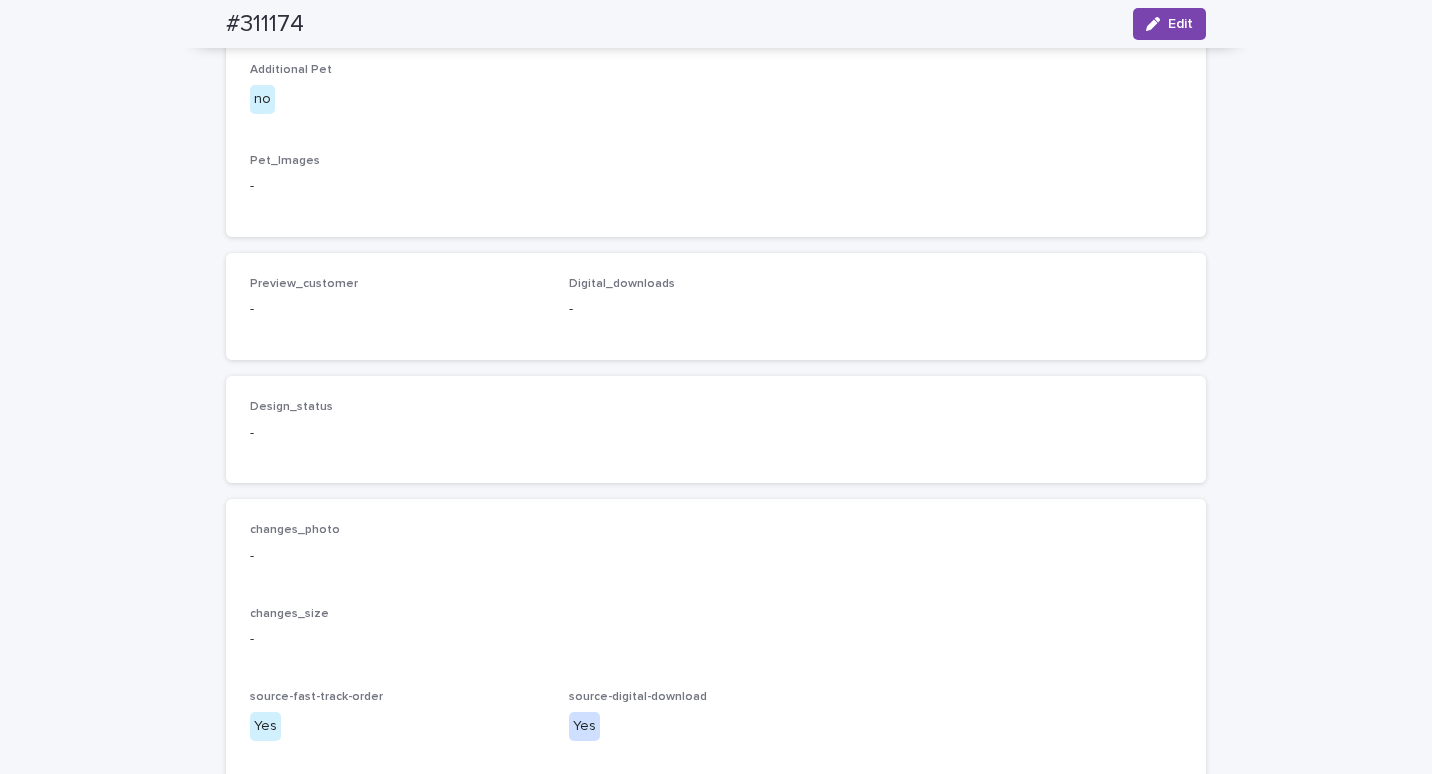 scroll, scrollTop: 1467, scrollLeft: 0, axis: vertical 